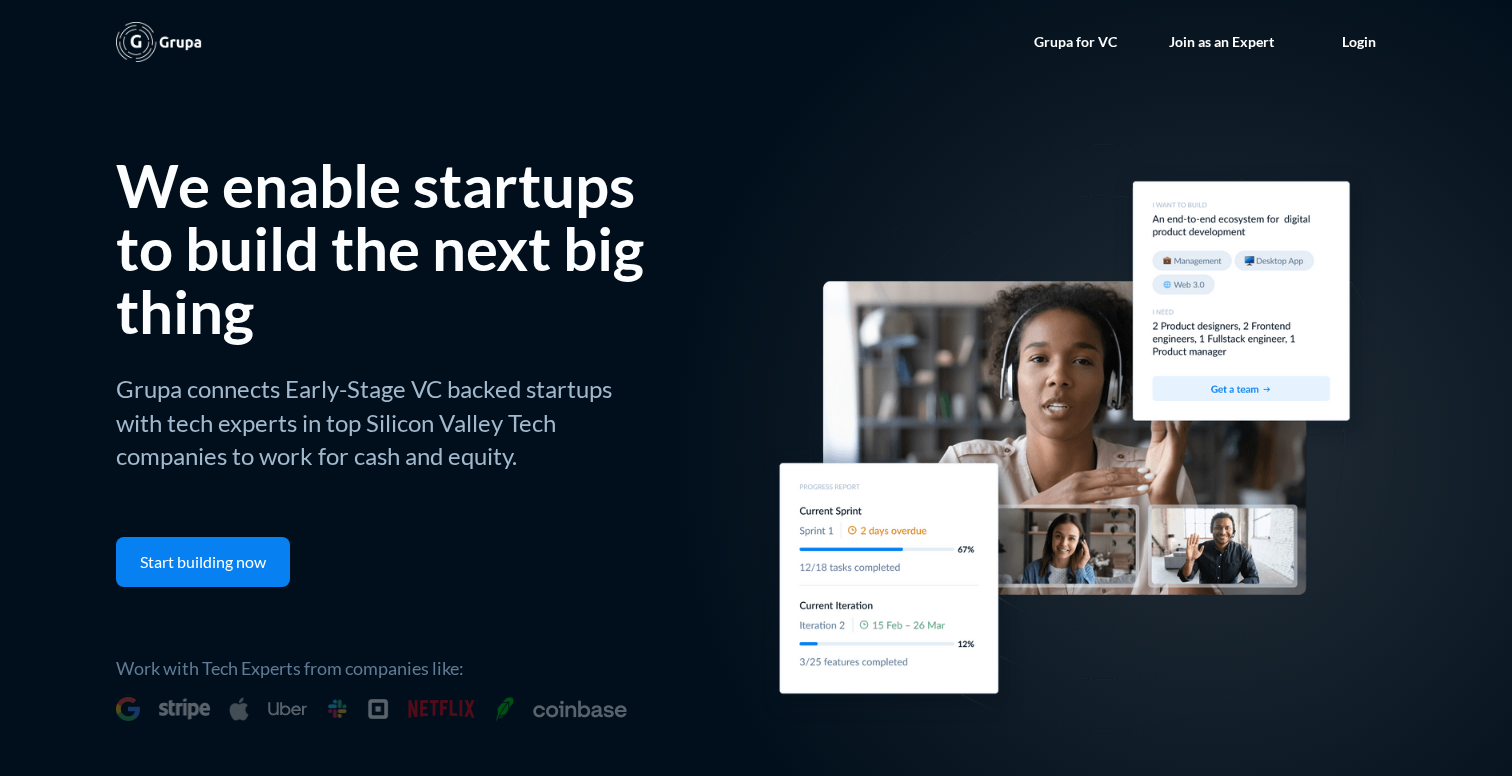 scroll, scrollTop: 0, scrollLeft: 0, axis: both 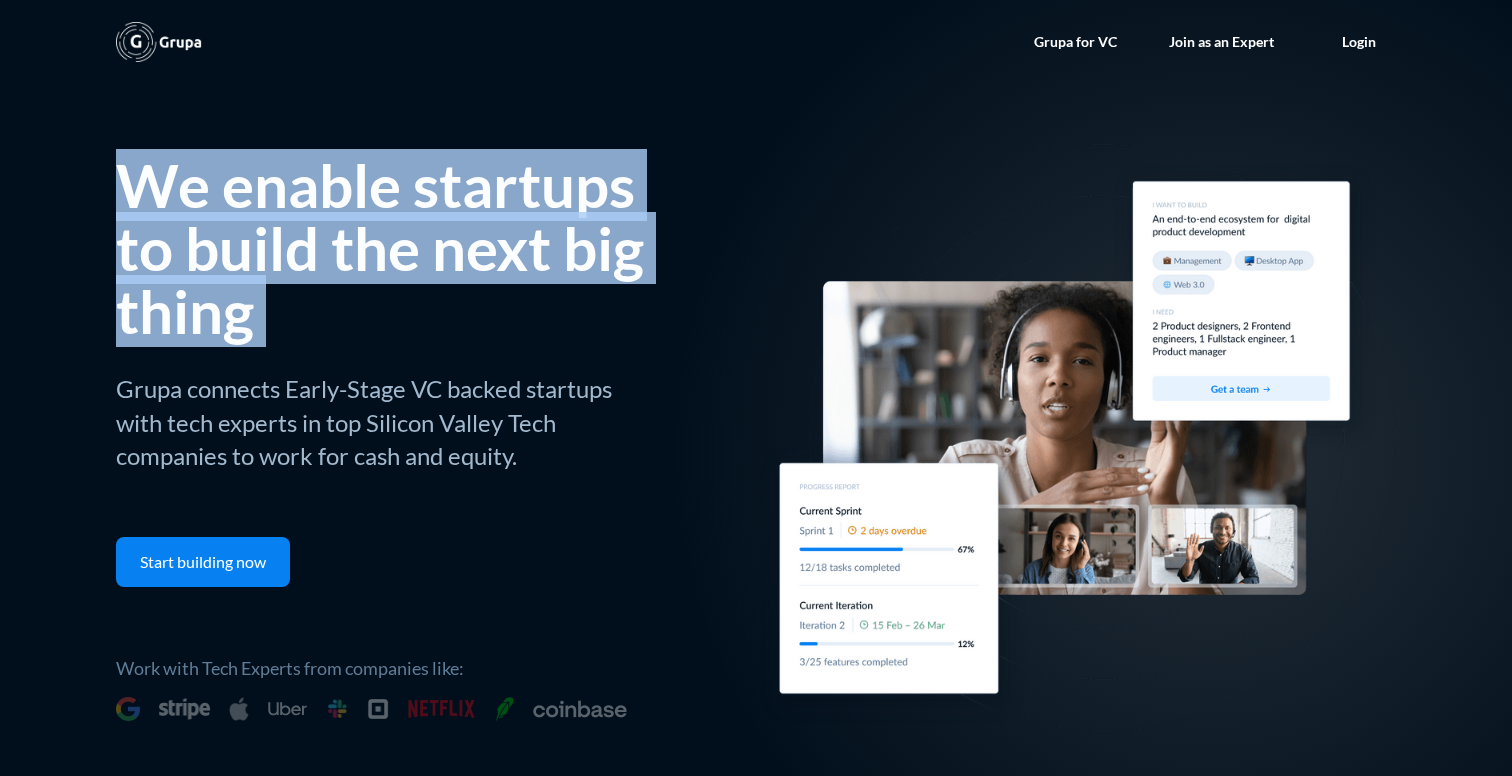 click on "We enable startups to build the next big thing Grupa connects Early-Stage VC backed startups with tech experts in top Silicon Valley Tech companies to work for cash and equity." at bounding box center [389, 313] 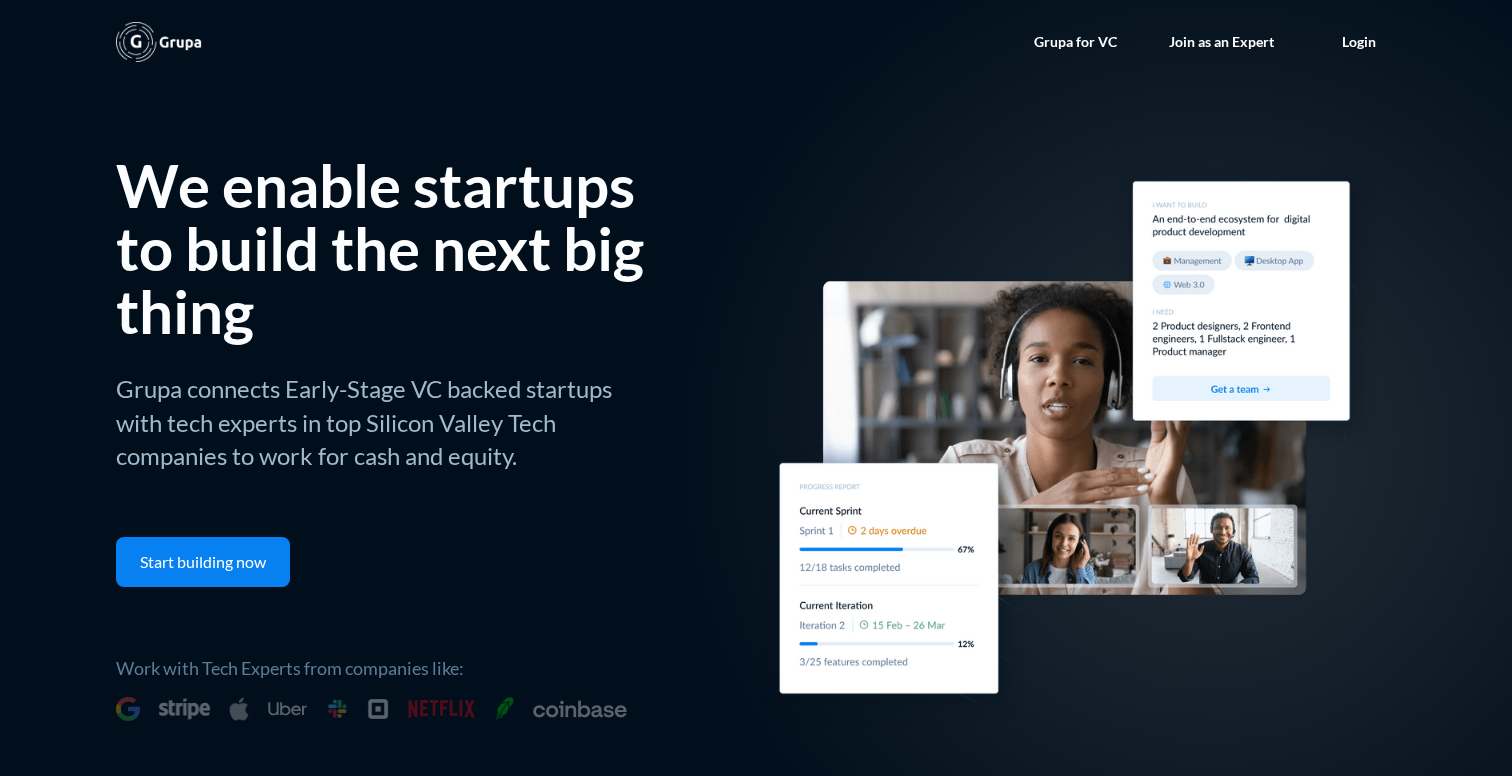 click on "Join as an Expert" at bounding box center (1221, 42) 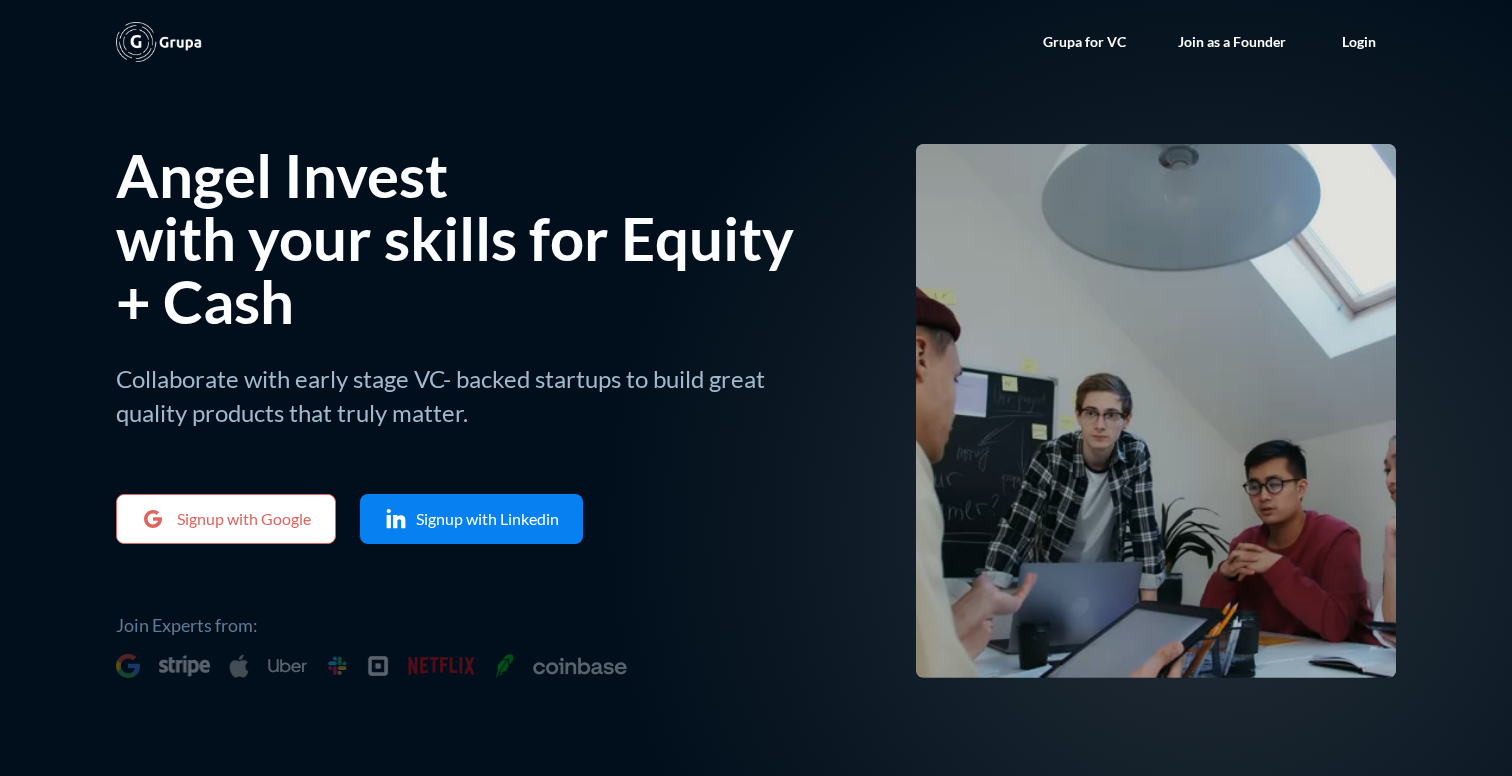 scroll, scrollTop: 0, scrollLeft: 0, axis: both 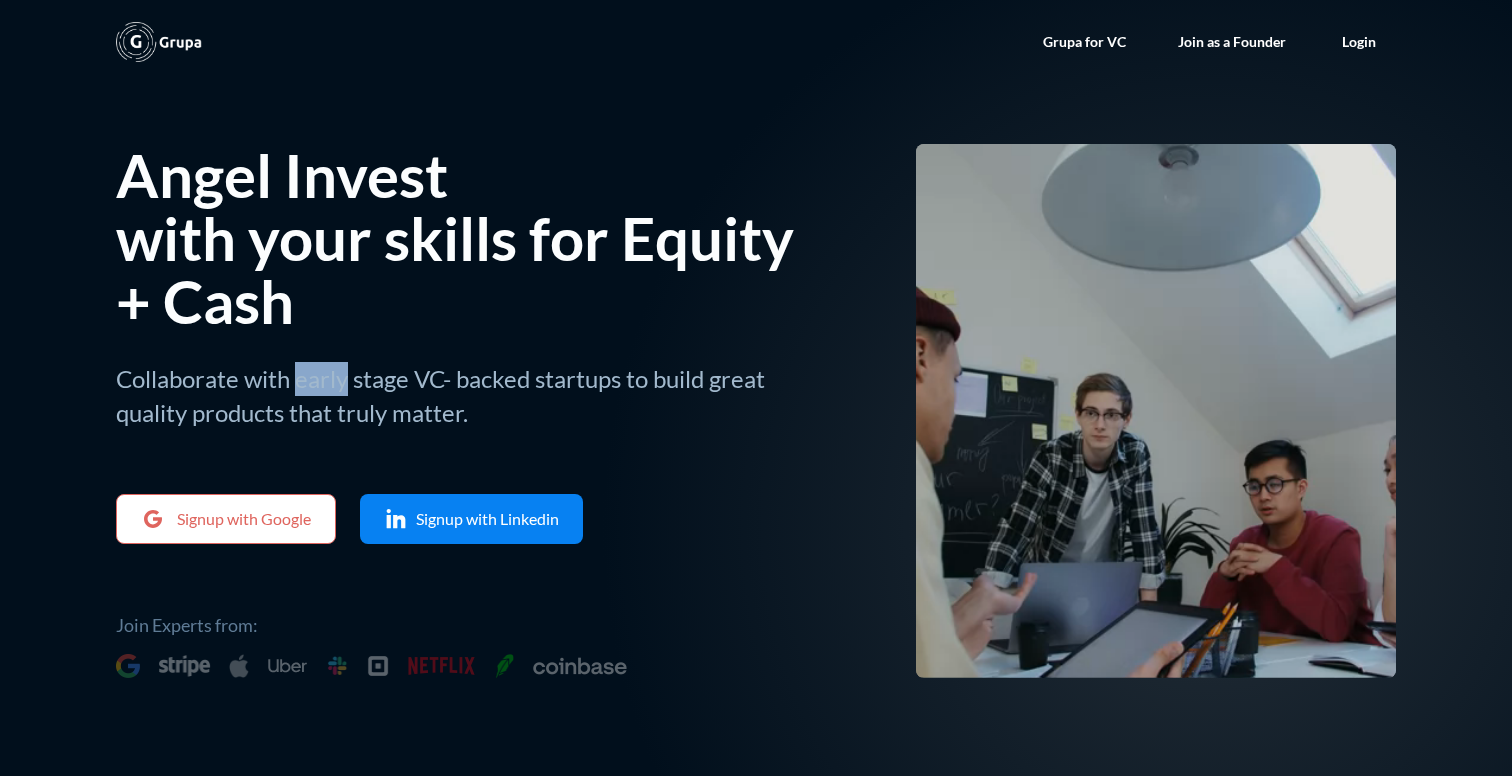 click on "Collaborate with early stage VC- backed startups to build great quality products that truly matter." at bounding box center (468, 393) 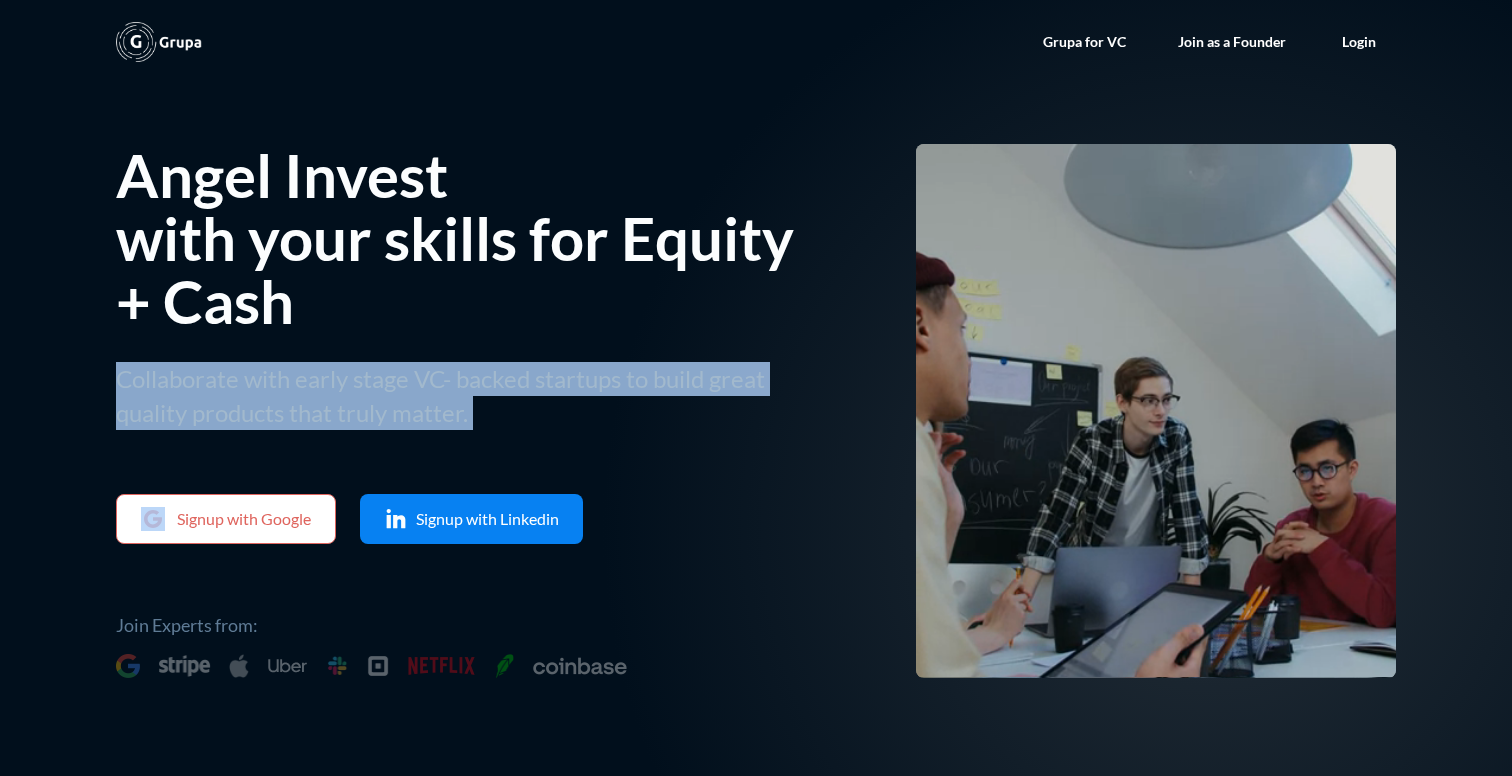 click on "Collaborate with early stage VC- backed startups to build great quality products that truly matter." at bounding box center [468, 393] 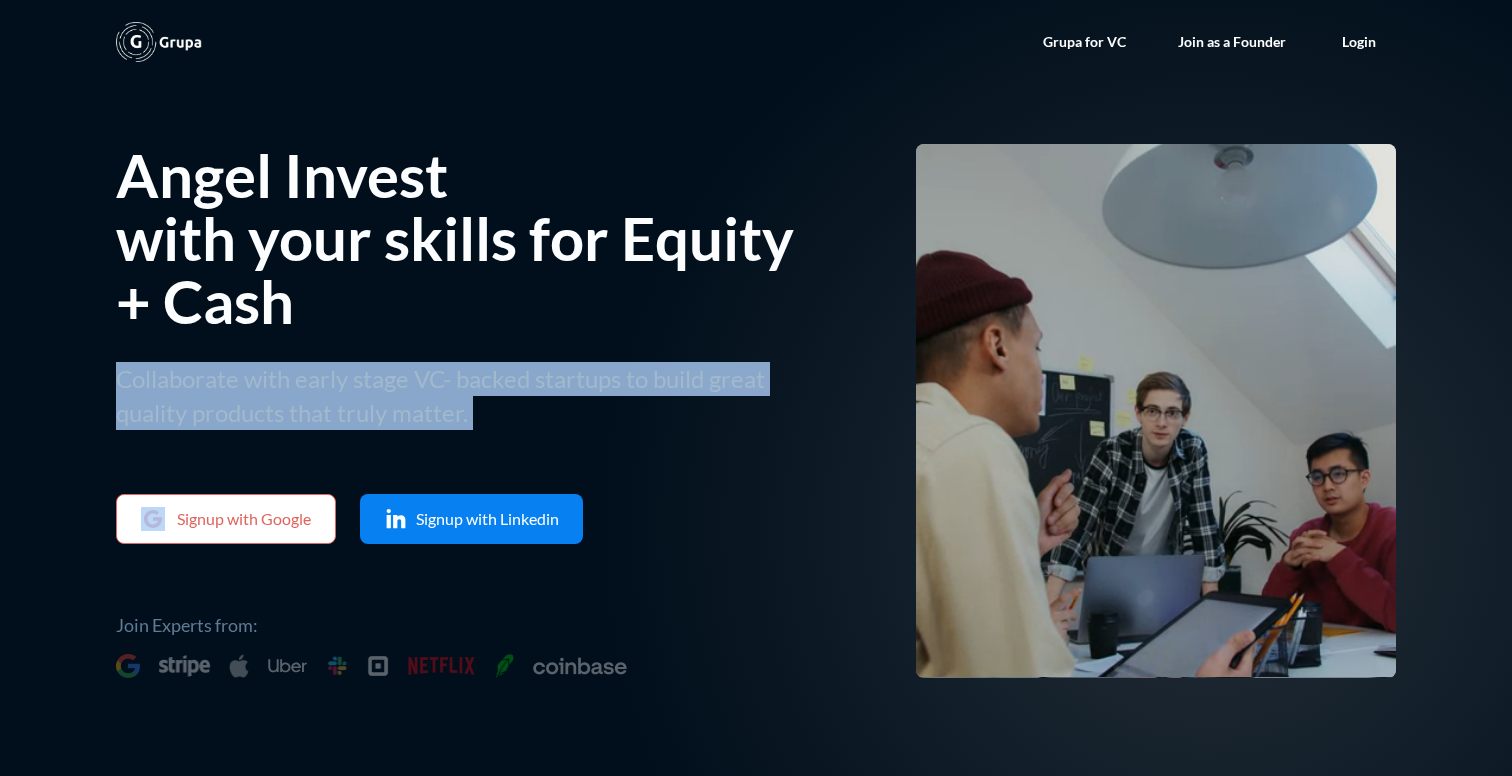 click on "Collaborate with early stage VC- backed startups to build great quality products that truly matter." at bounding box center (468, 393) 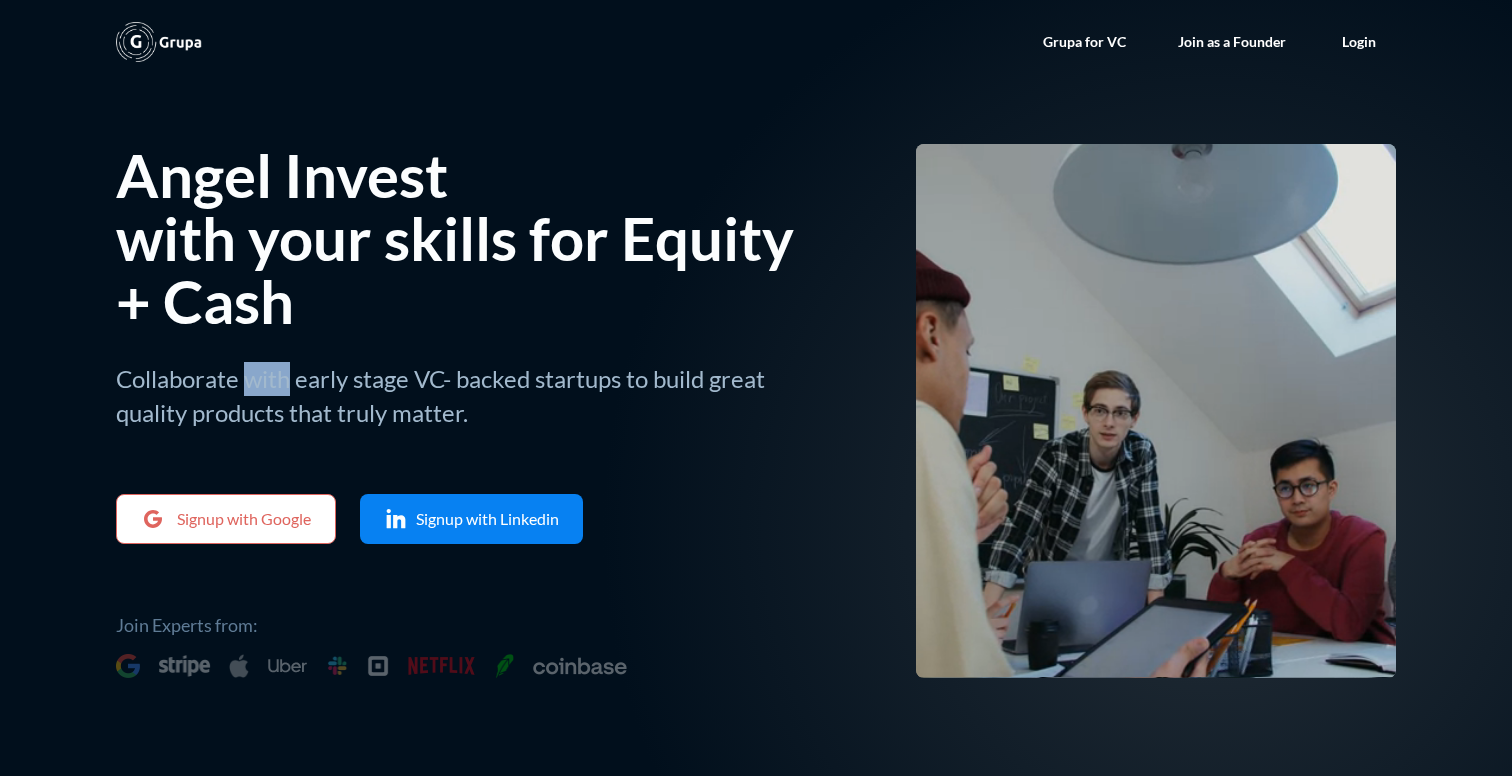 click on "Collaborate with early stage VC- backed startups to build great quality products that truly matter." at bounding box center (468, 393) 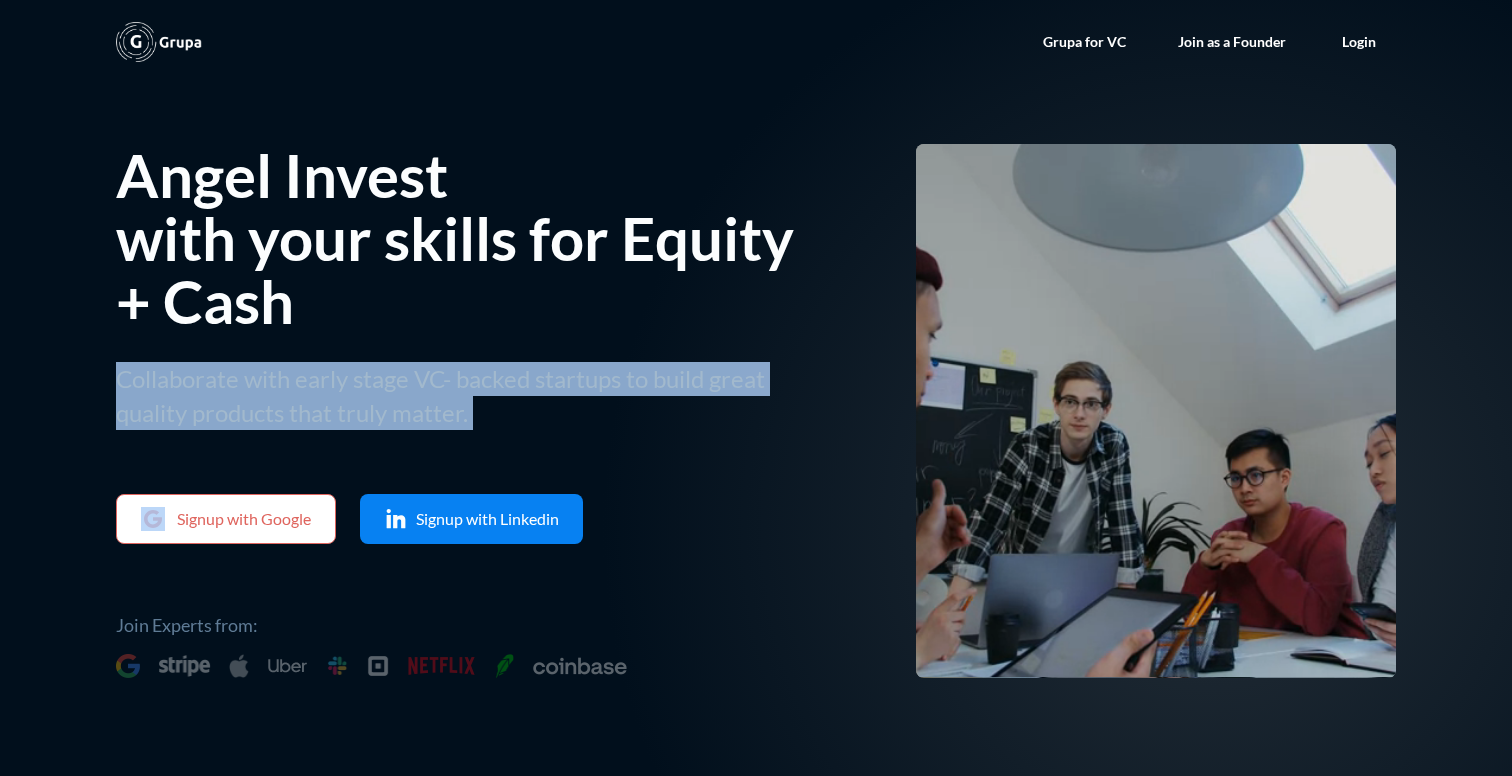 click on "Collaborate with early stage VC- backed startups to build great quality products that truly matter." at bounding box center (468, 393) 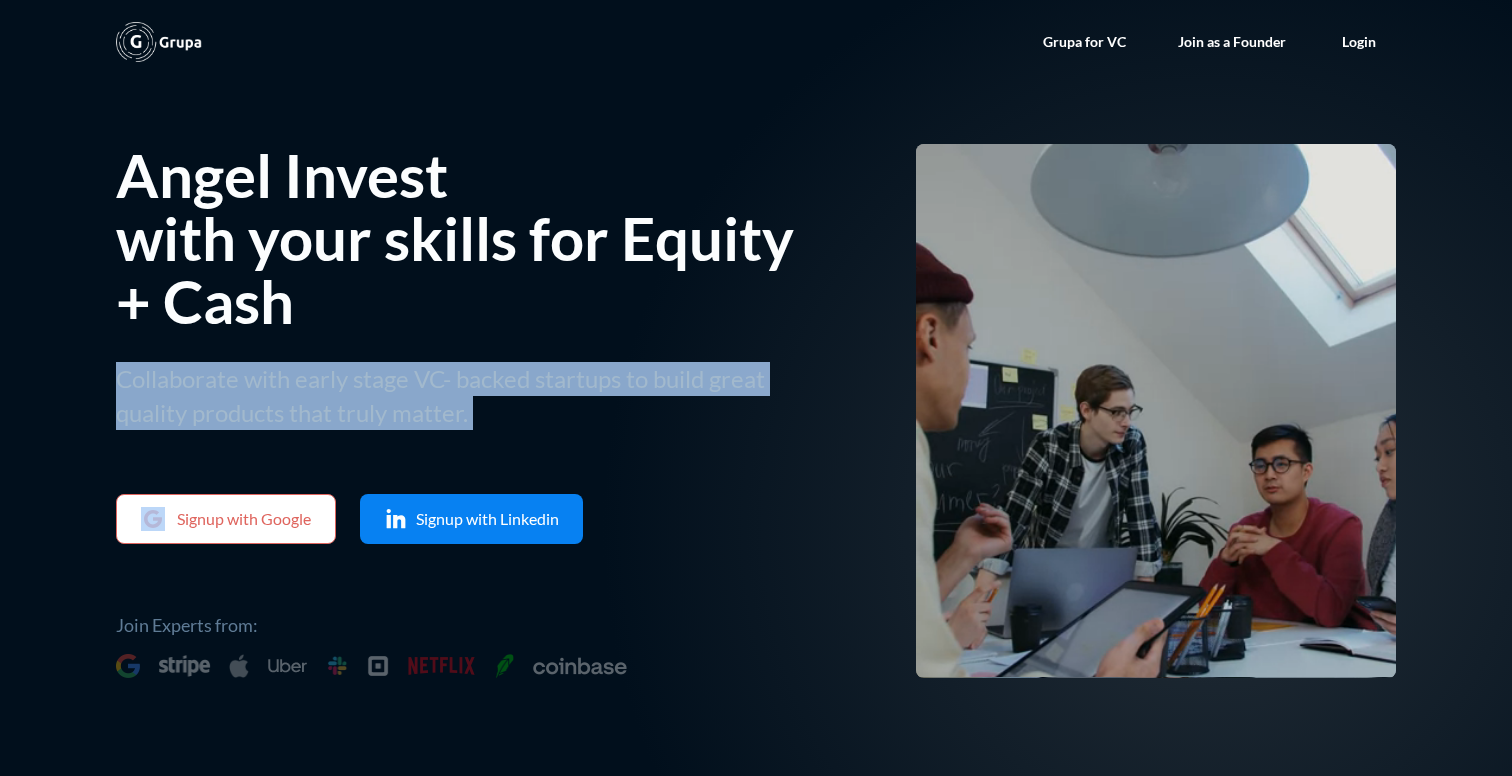 click on "Collaborate with early stage VC- backed startups to build great quality products that truly matter." at bounding box center [468, 393] 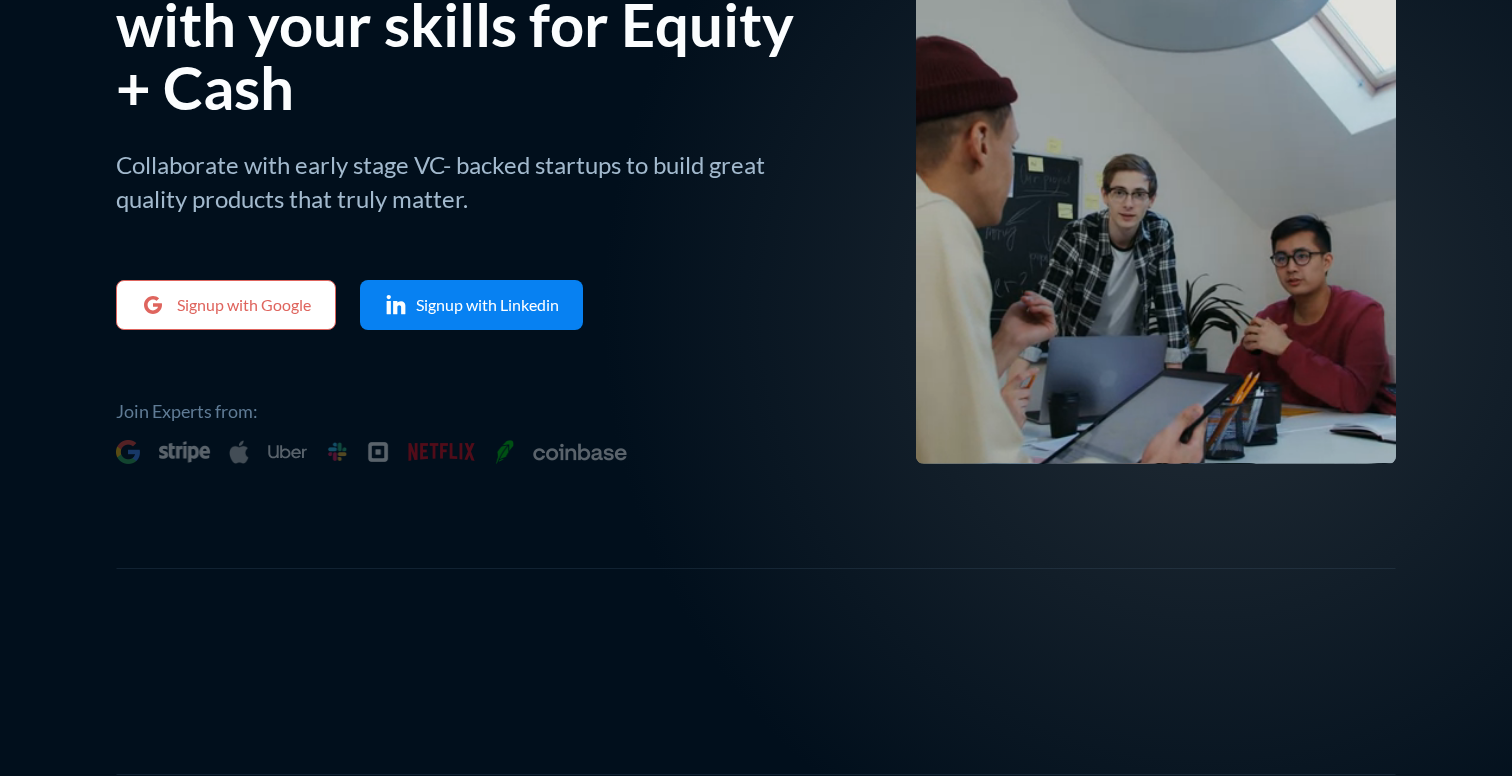 scroll, scrollTop: 206, scrollLeft: 0, axis: vertical 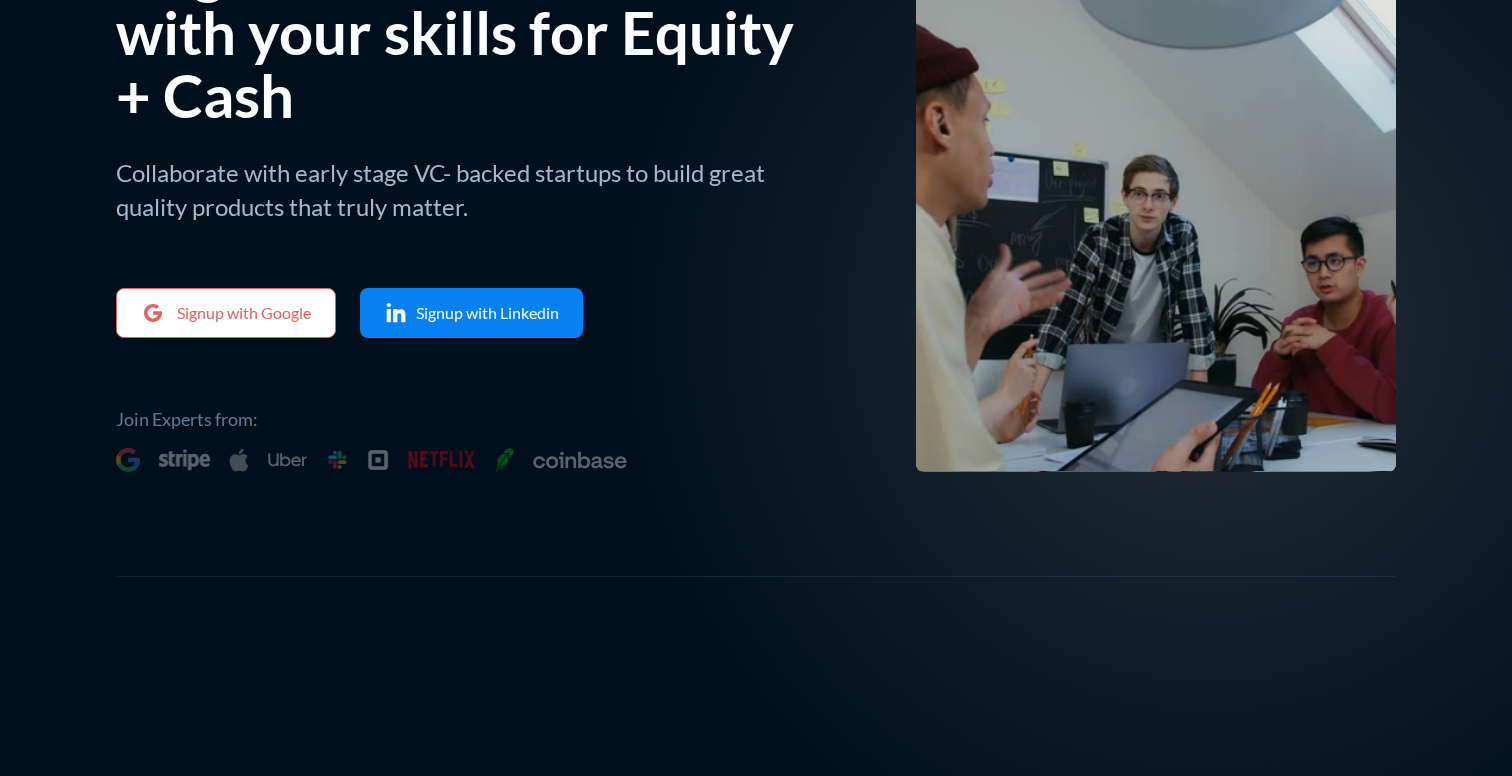 click on "Signup with Linkedin" at bounding box center [487, 313] 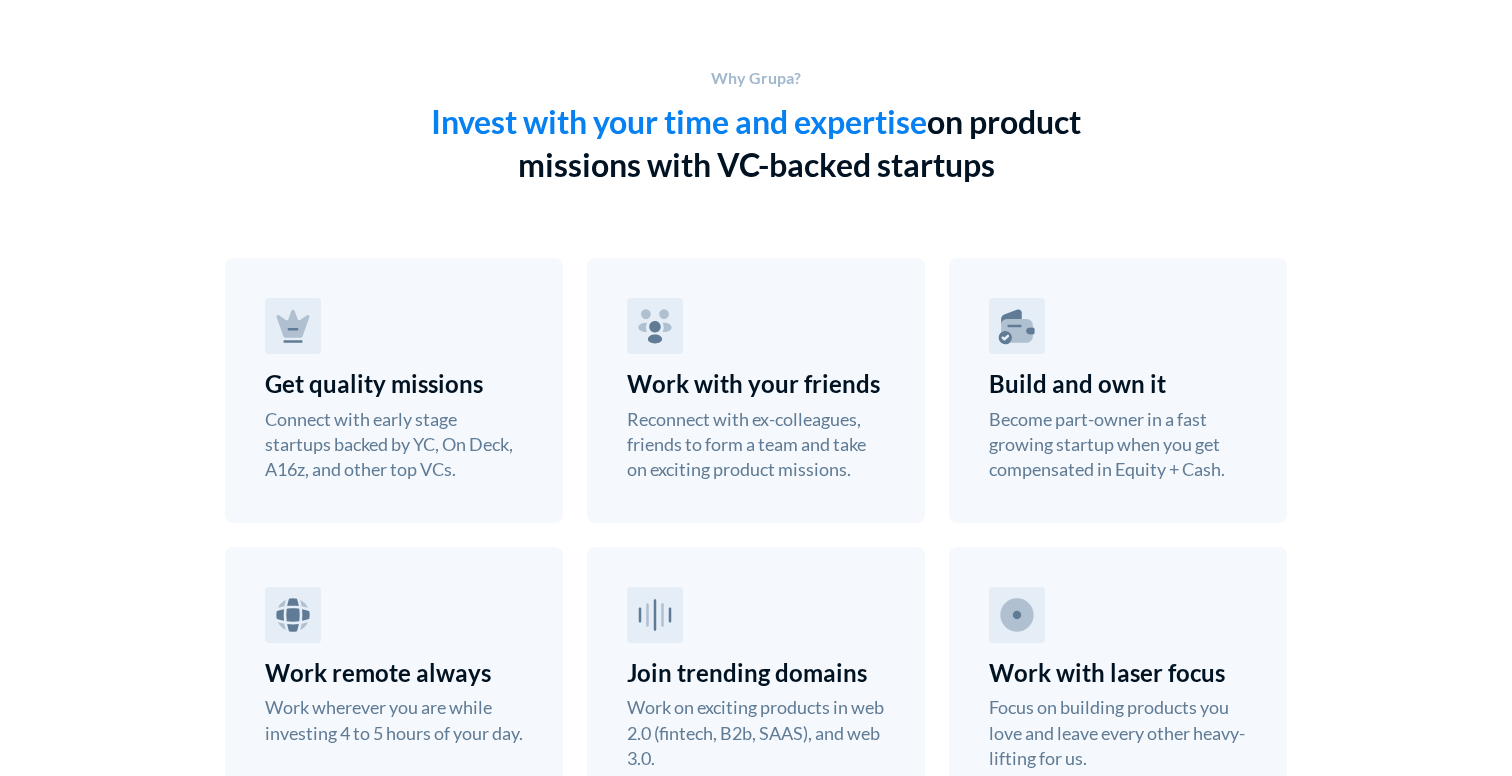 scroll, scrollTop: 1168, scrollLeft: 0, axis: vertical 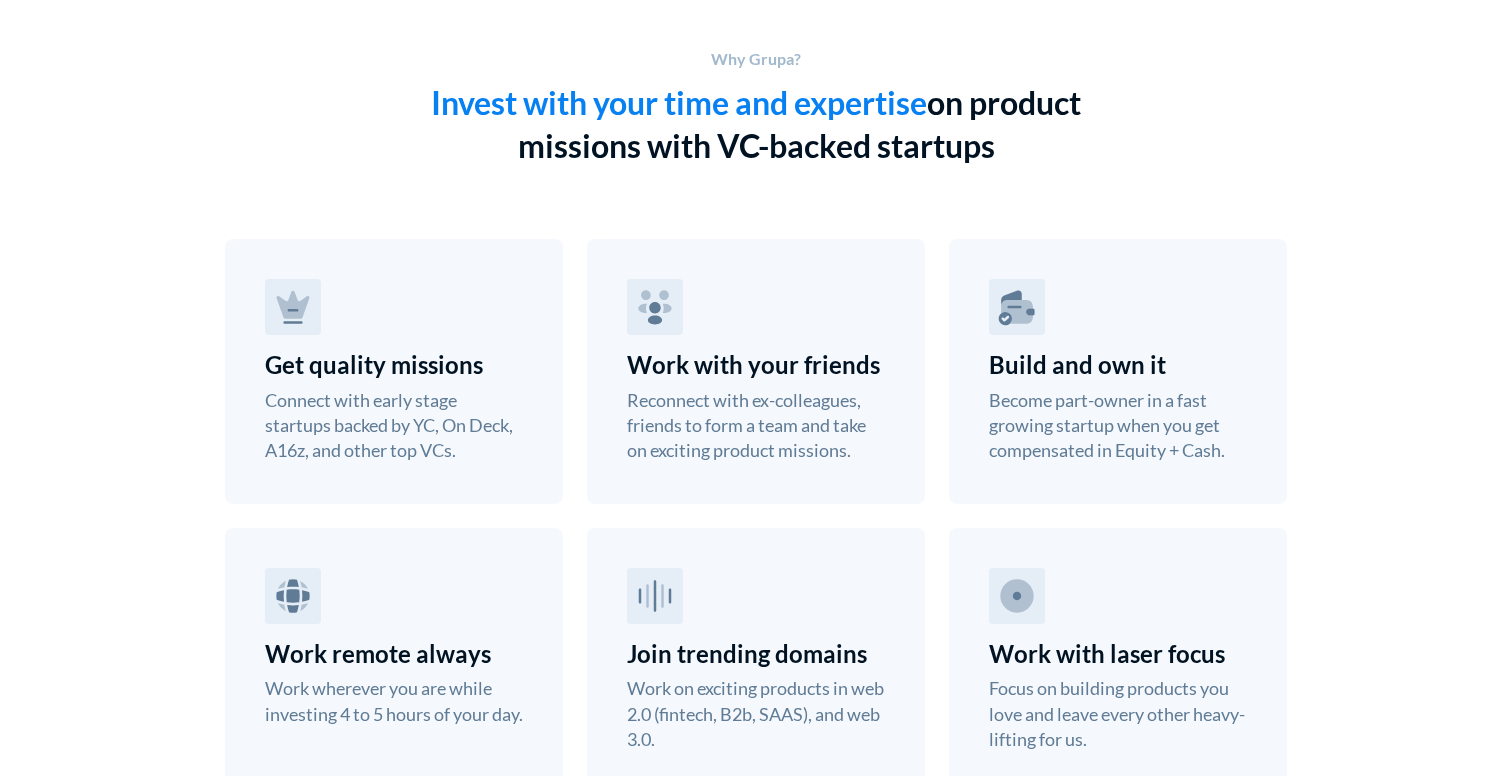 click on "Connect with early stage startups backed by YC, On Deck, A16z, and other top VCs." at bounding box center [394, 426] 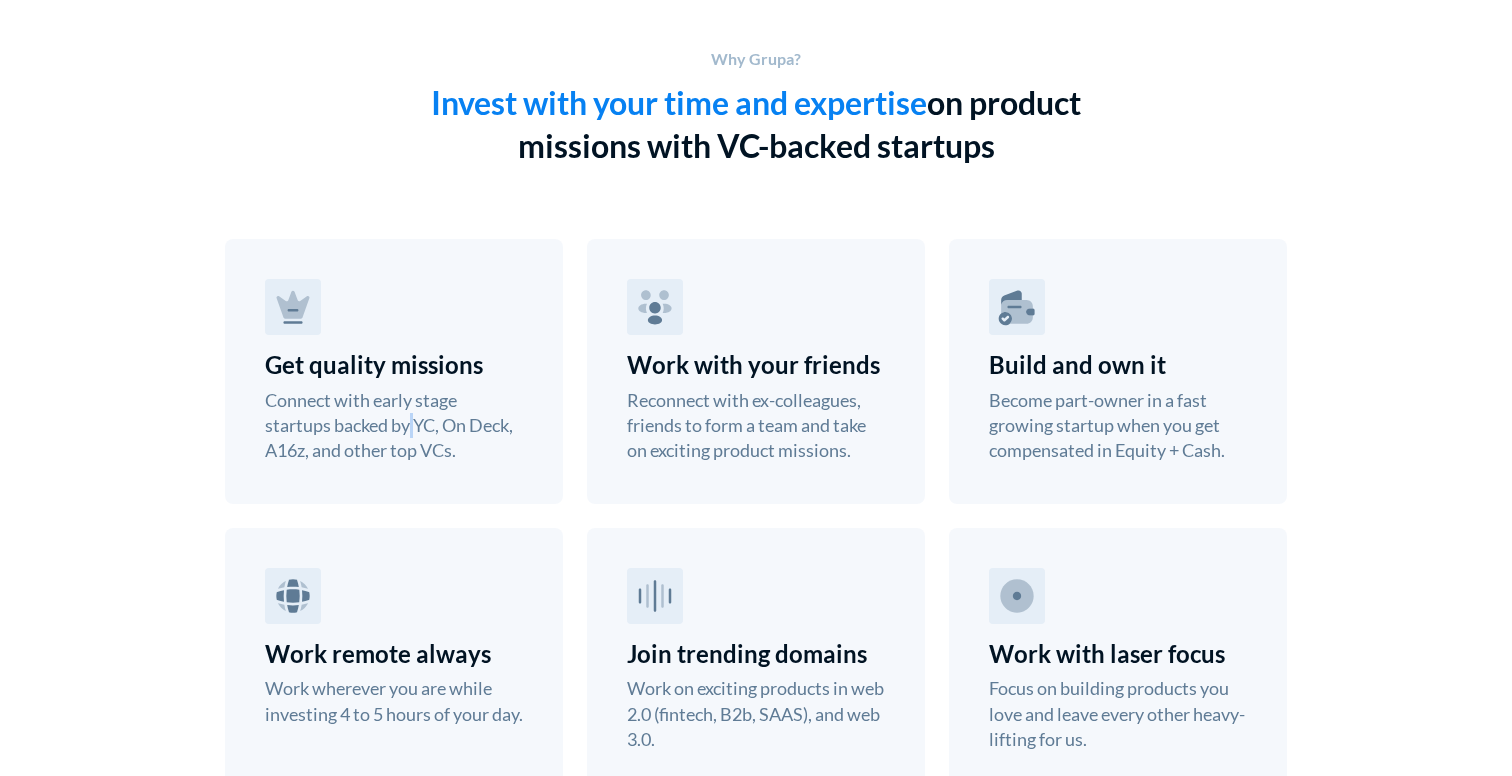 click on "Connect with early stage startups backed by YC, On Deck, A16z, and other top VCs." at bounding box center (394, 426) 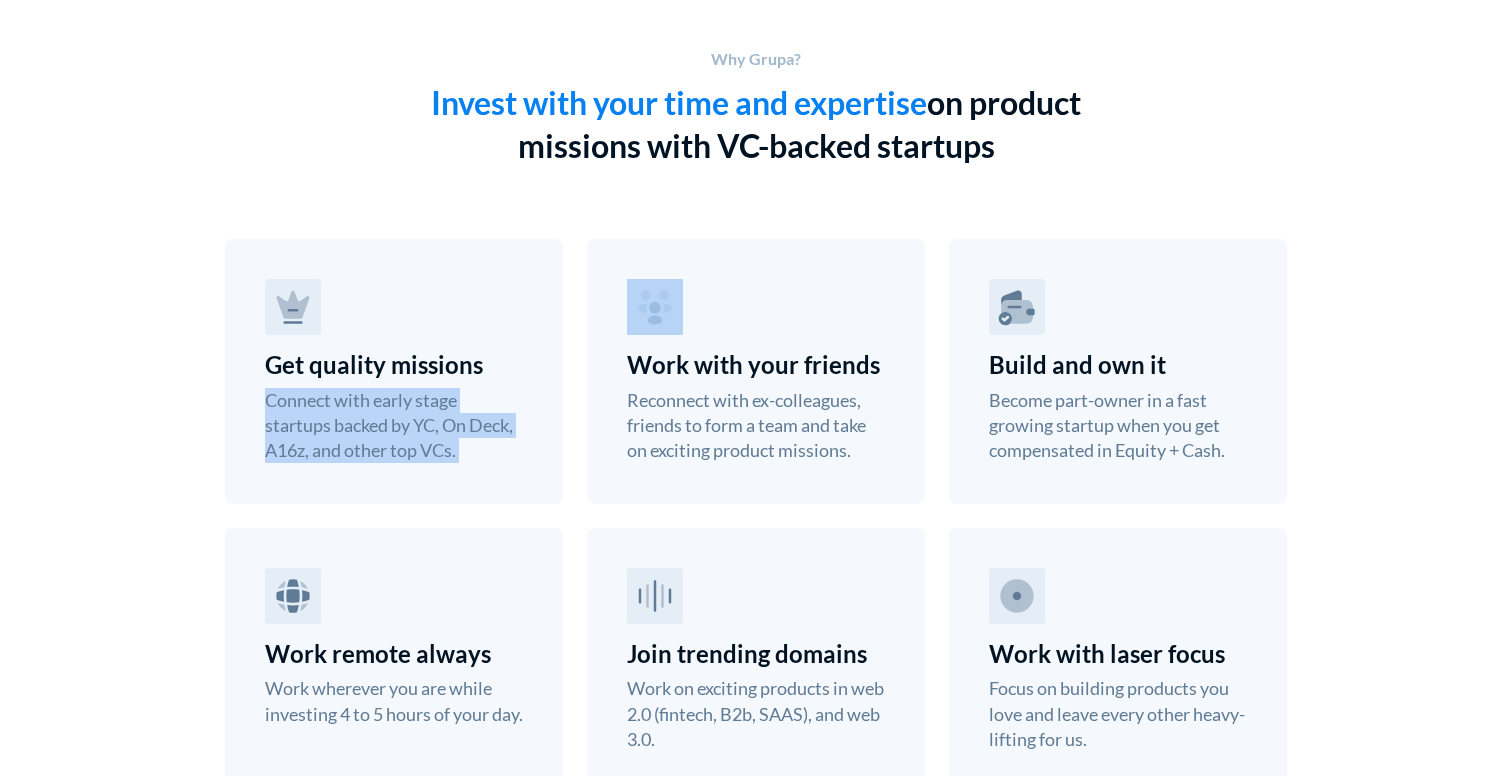 click on "Connect with early stage startups backed by YC, On Deck, A16z, and other top VCs." at bounding box center [394, 426] 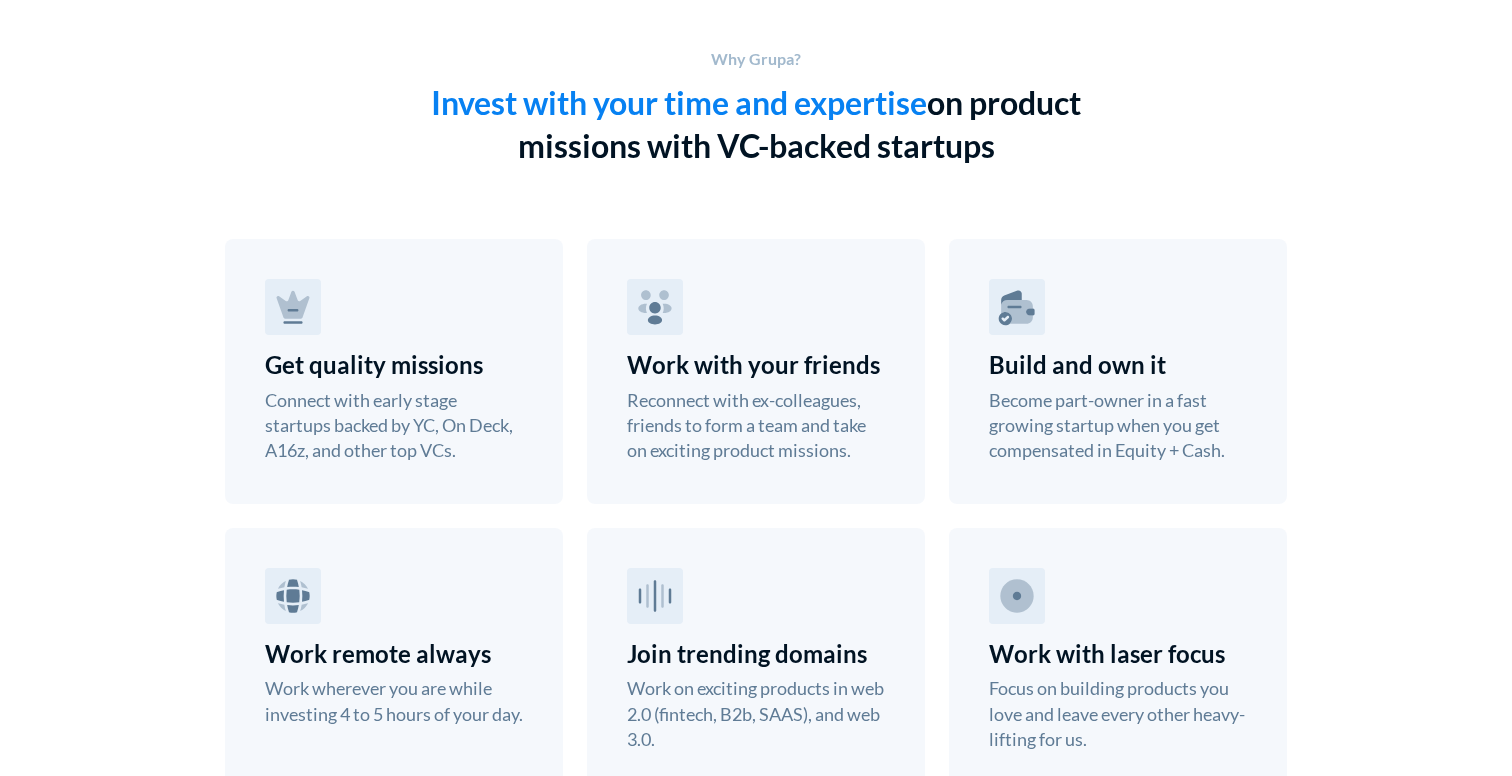 click on "Reconnect with ex-colleagues, friends to form a team and take on exciting product missions." at bounding box center [756, 426] 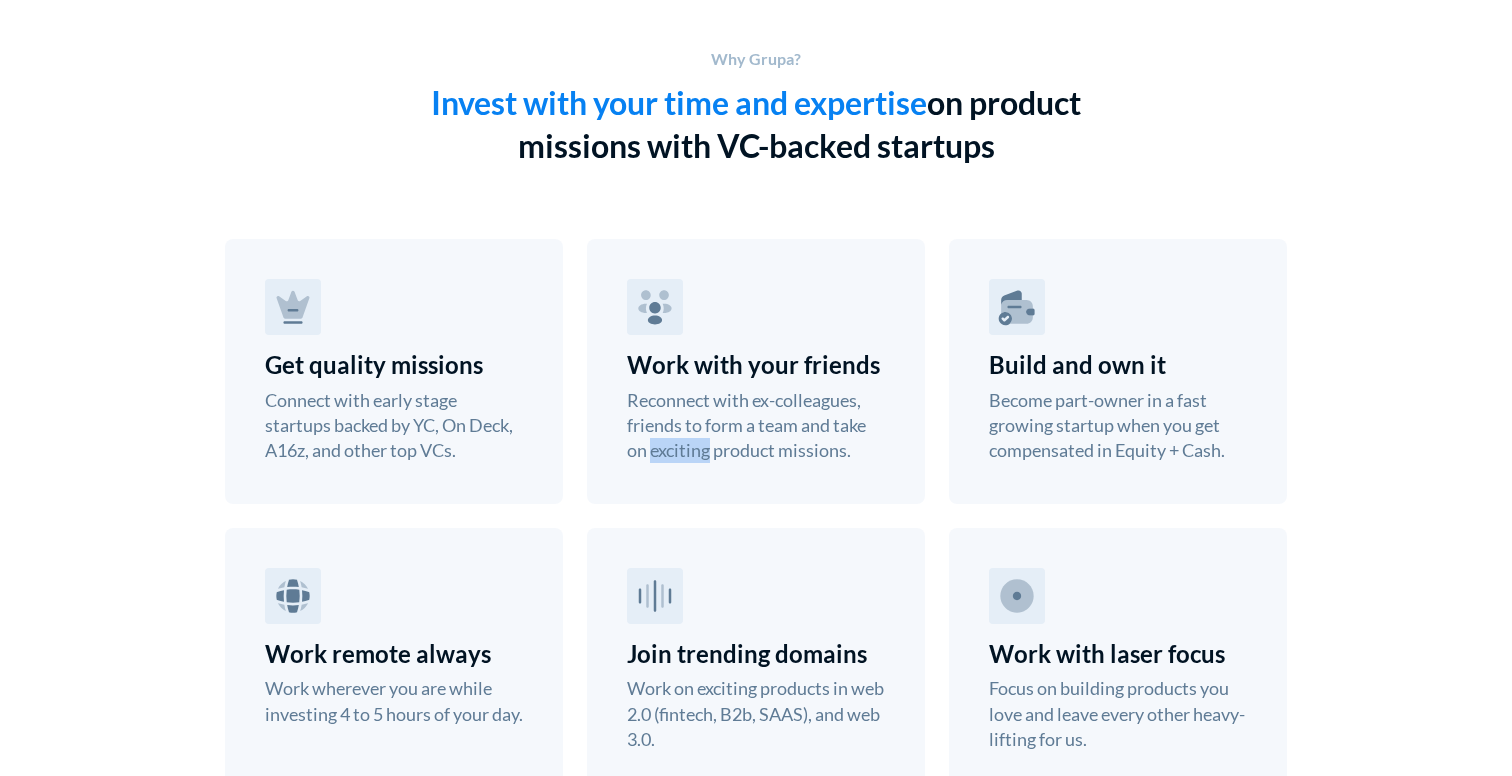 click on "Reconnect with ex-colleagues, friends to form a team and take on exciting product missions." at bounding box center (756, 426) 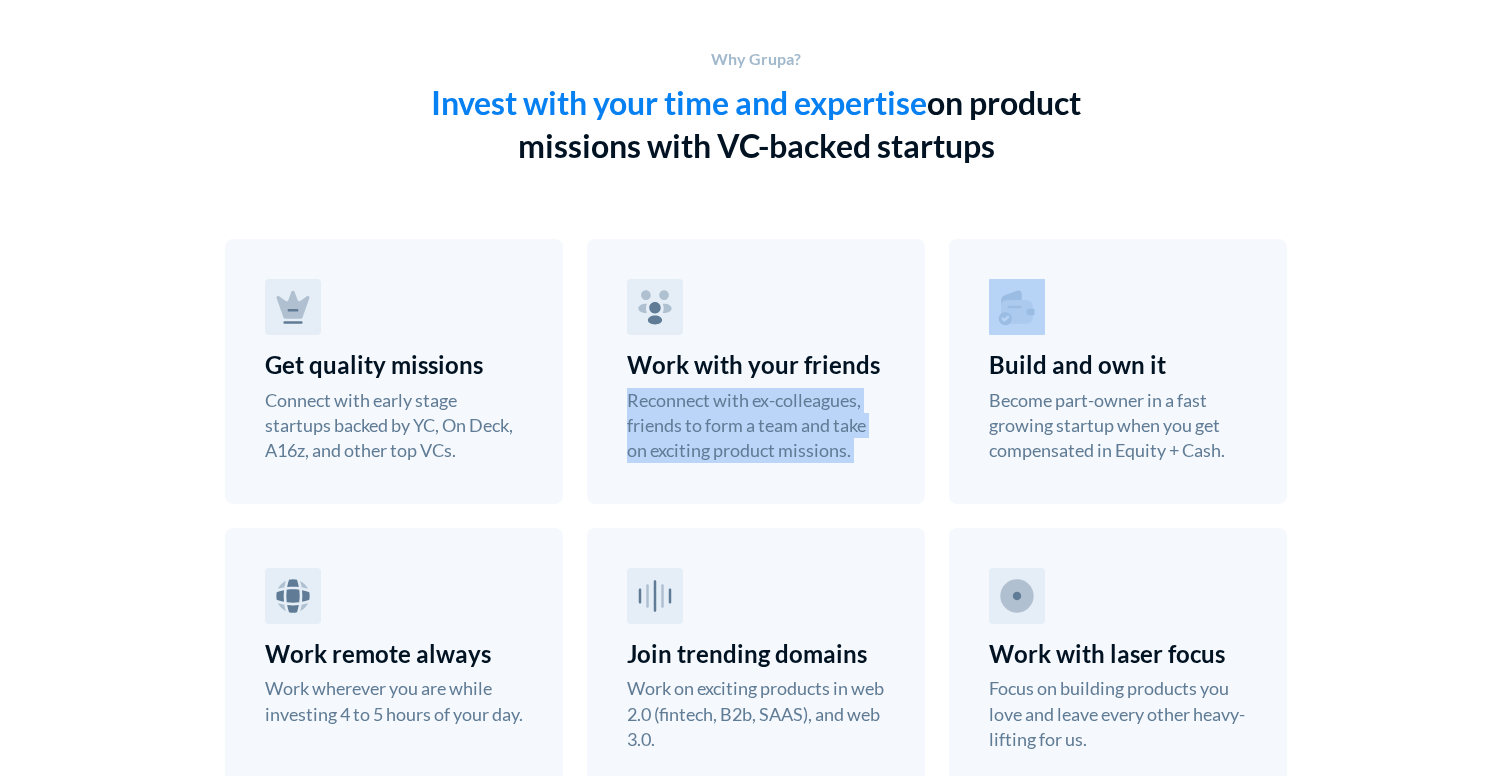 click on "Reconnect with ex-colleagues, friends to form a team and take on exciting product missions." at bounding box center [756, 426] 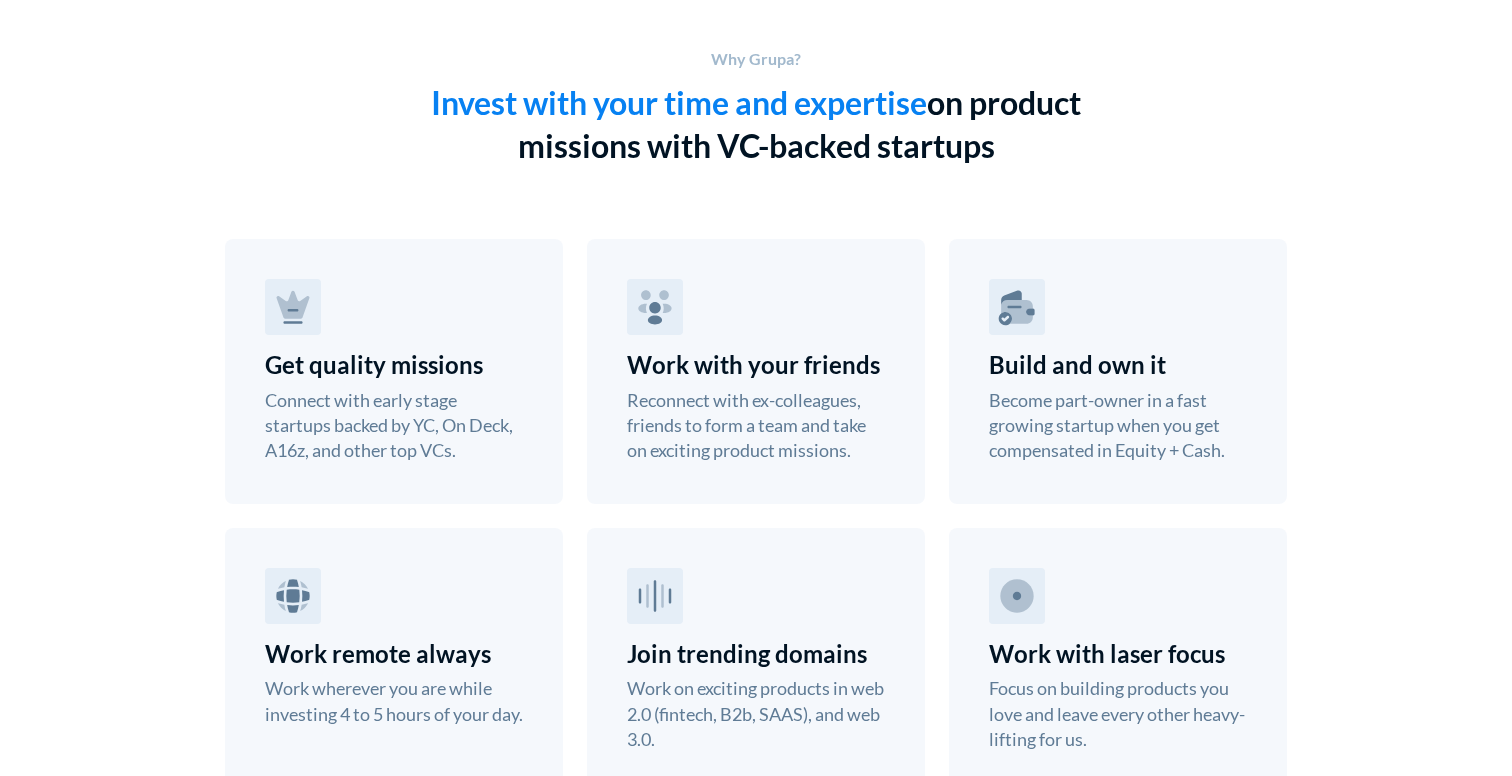 click on "Become part-owner in a fast growing startup when you get compensated in Equity + Cash." at bounding box center (1118, 426) 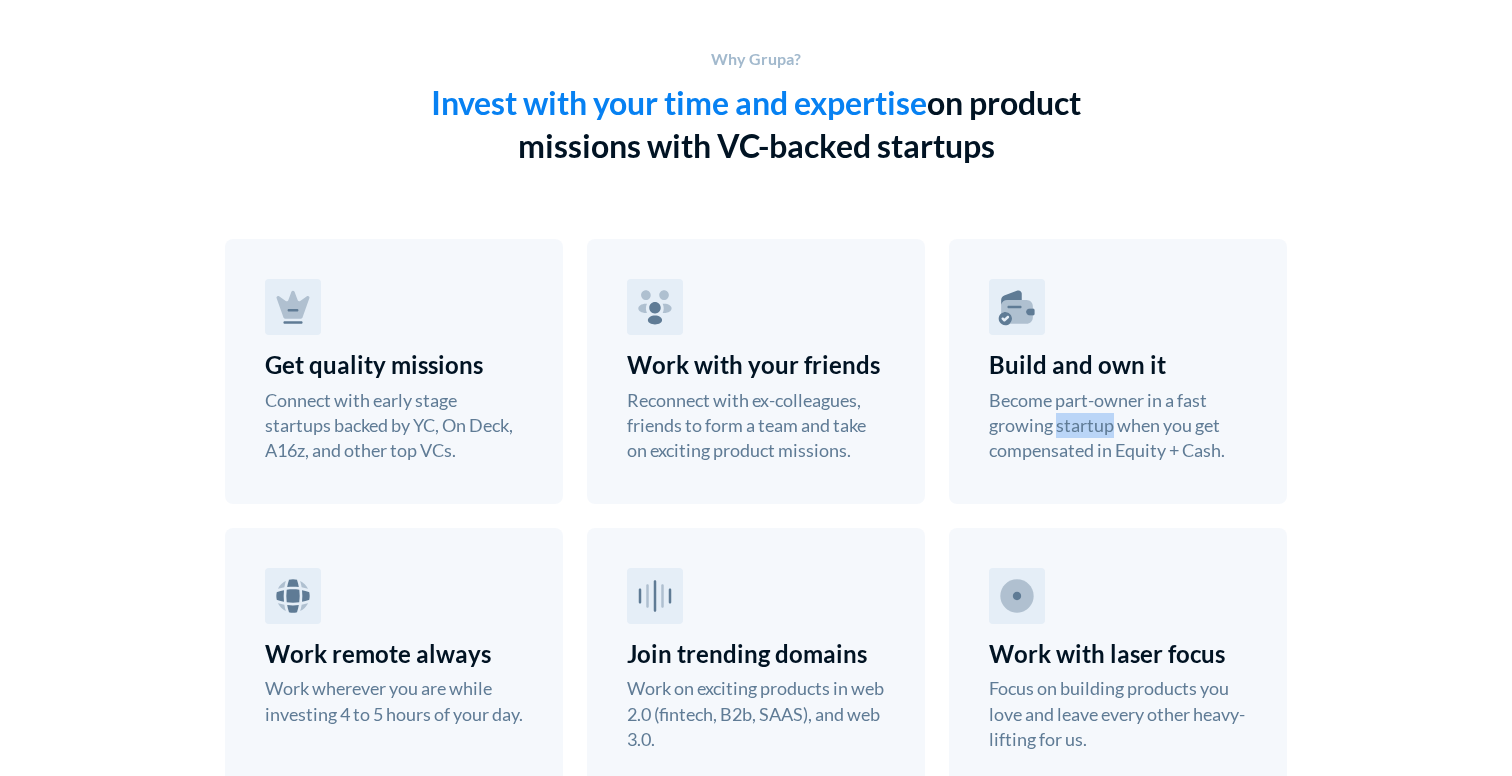 click on "Become part-owner in a fast growing startup when you get compensated in Equity + Cash." at bounding box center [1118, 426] 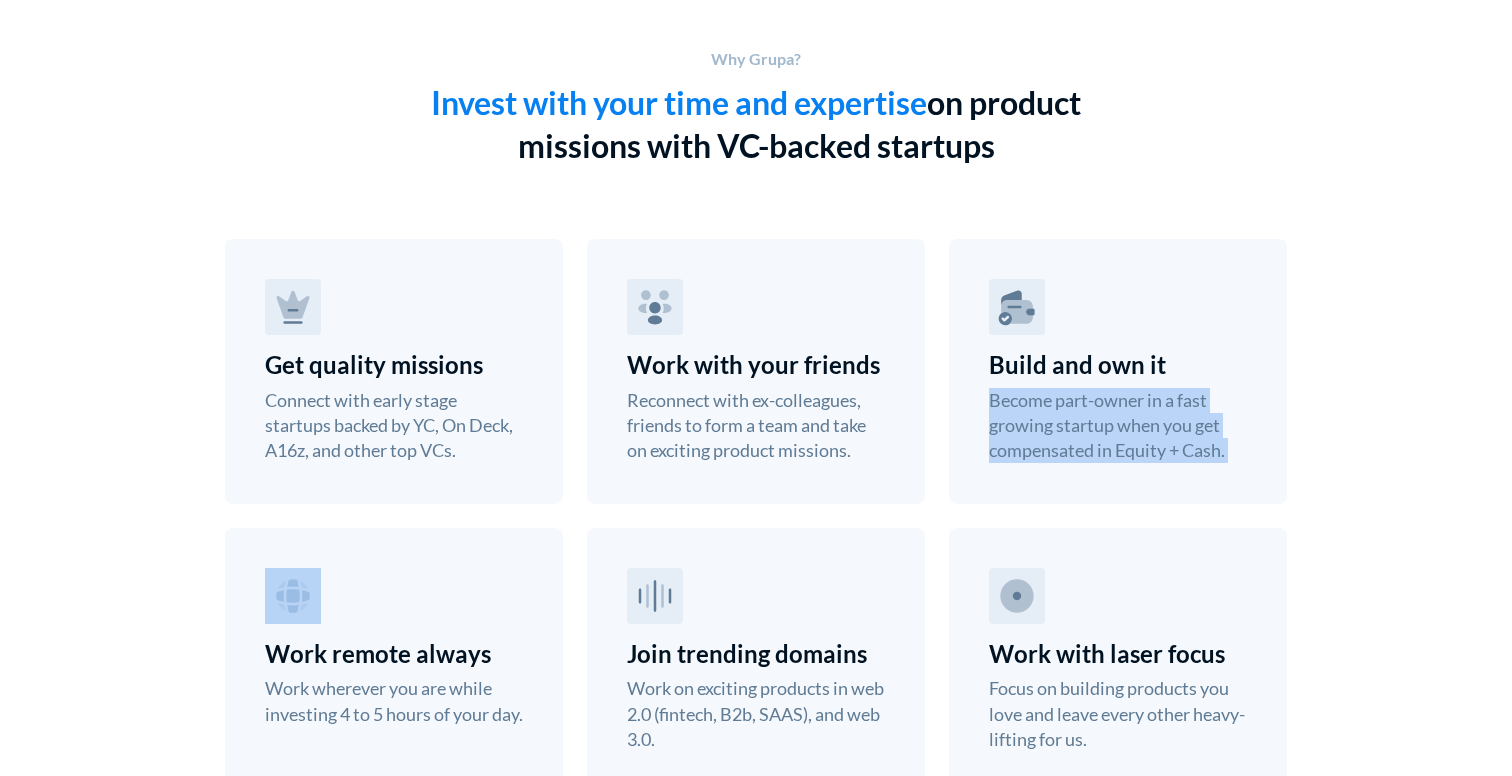 click on "Become part-owner in a fast growing startup when you get compensated in Equity + Cash." at bounding box center [1118, 426] 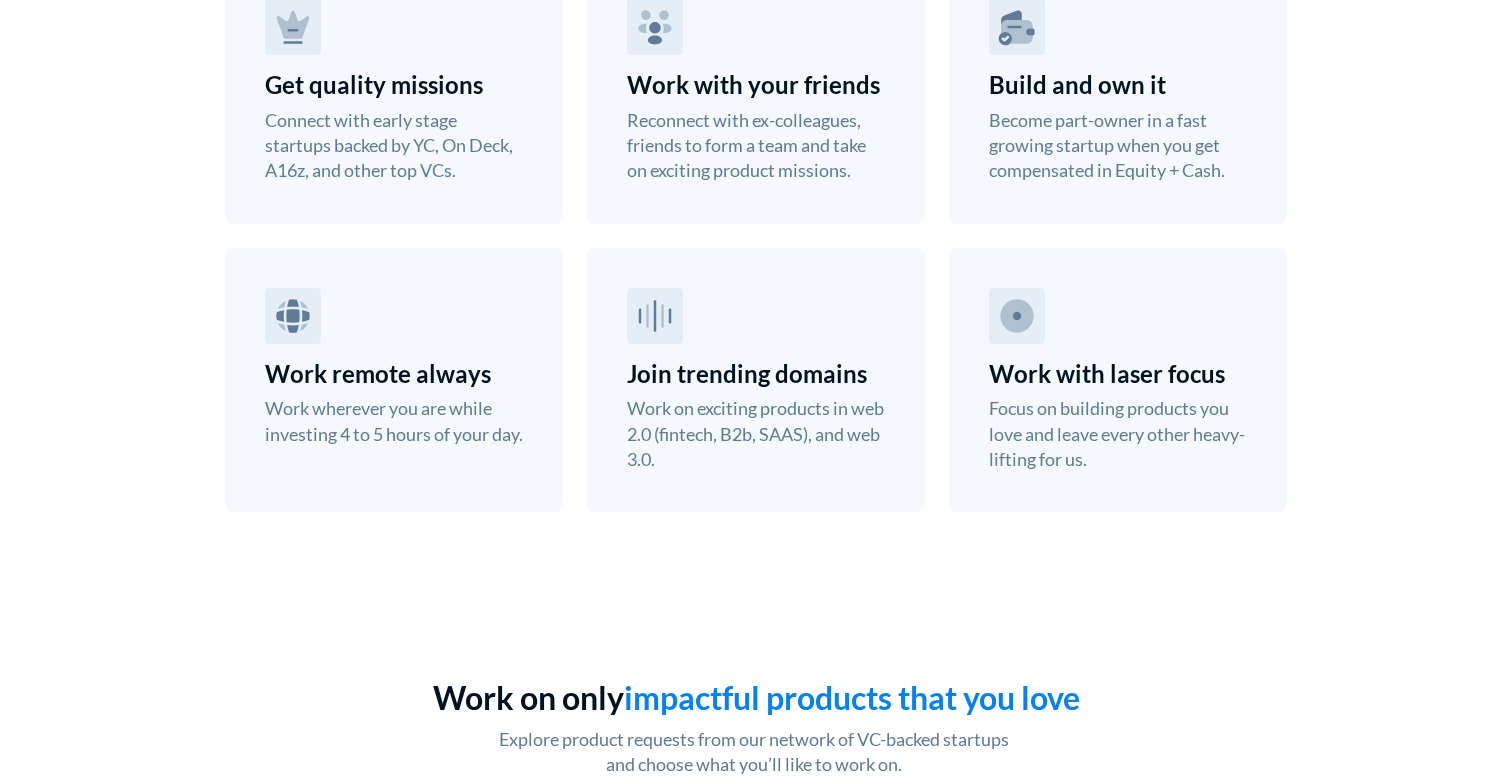 scroll, scrollTop: 1468, scrollLeft: 0, axis: vertical 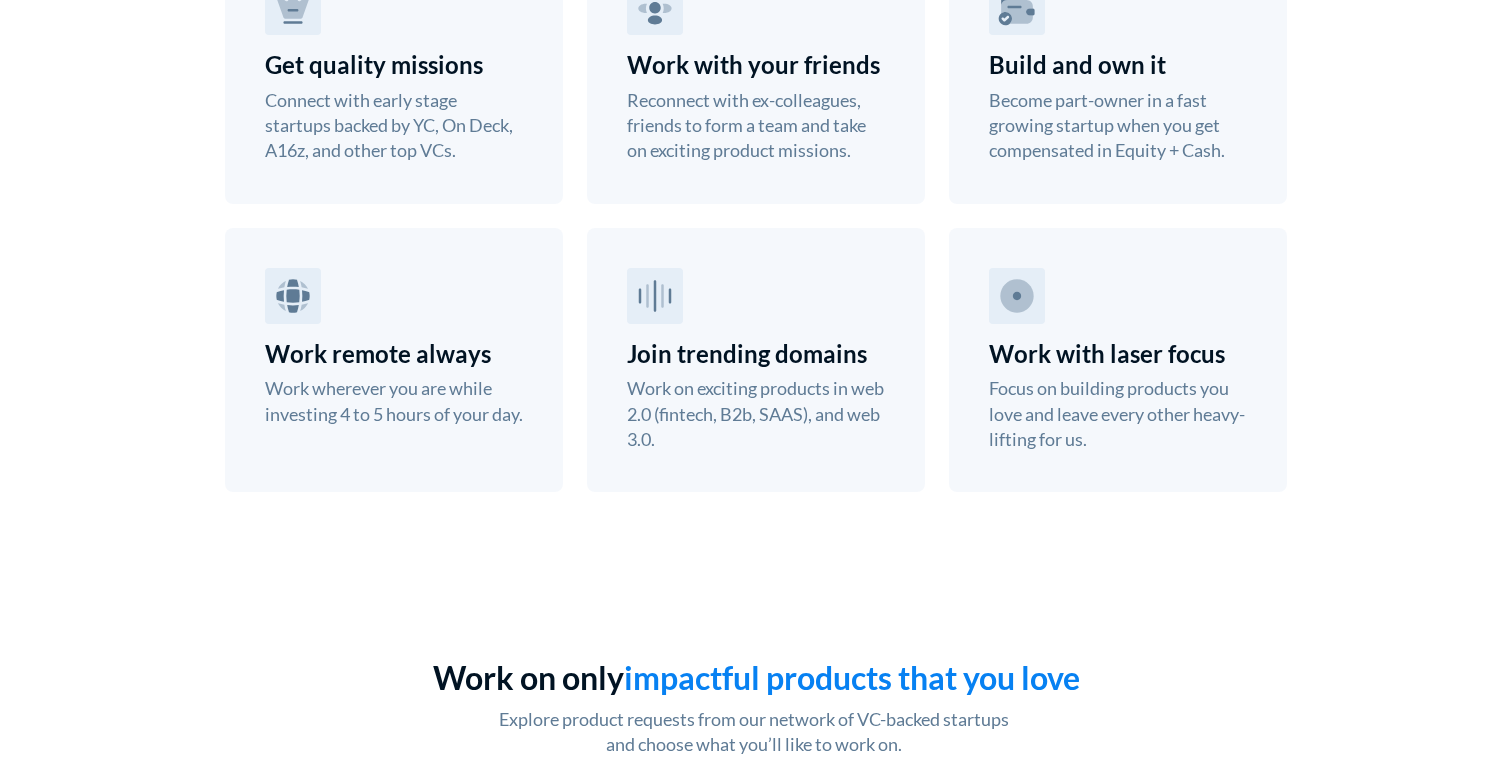click on "Focus on building products you love and leave every other heavy-lifting for us." at bounding box center [1118, 414] 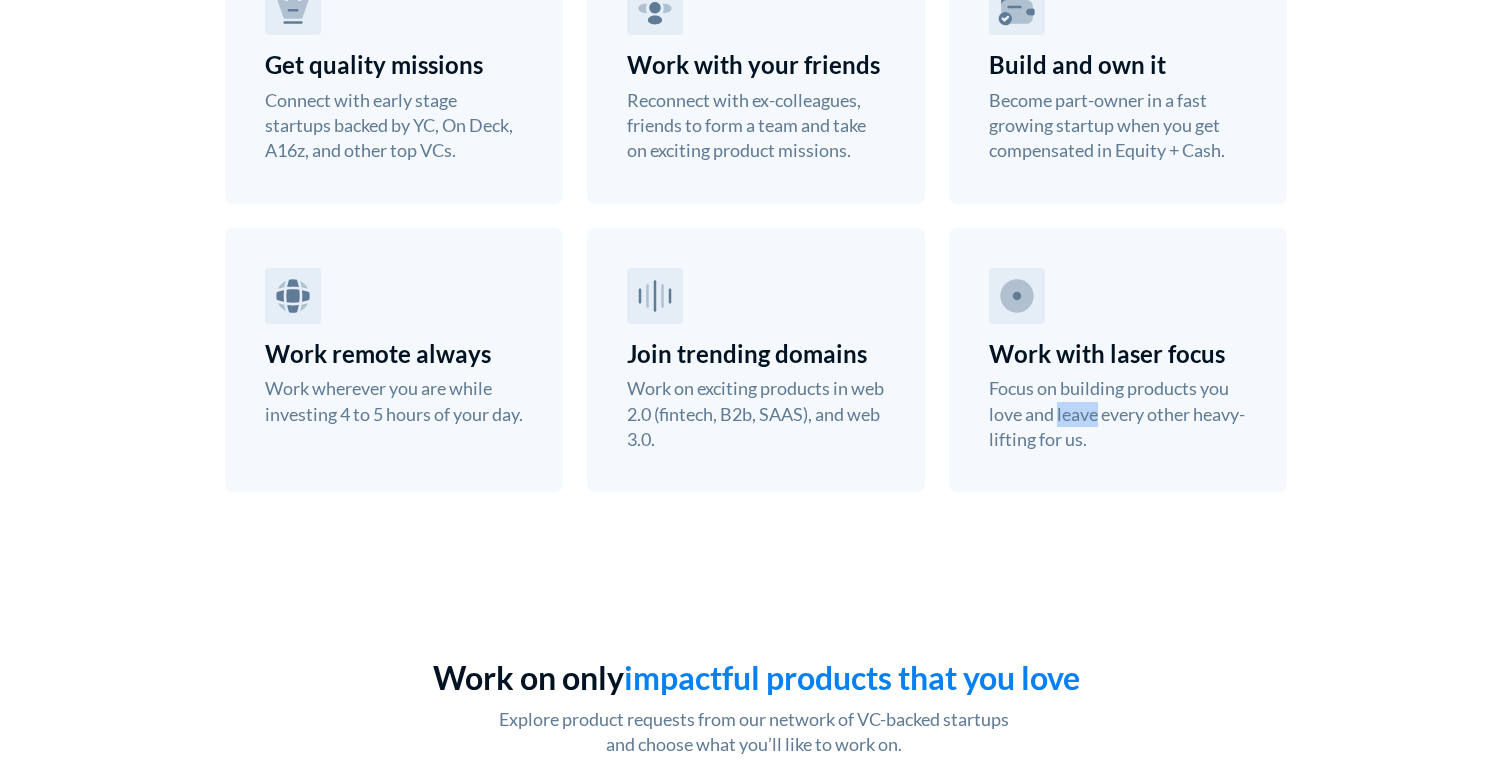 click on "Focus on building products you love and leave every other heavy-lifting for us." at bounding box center (1118, 414) 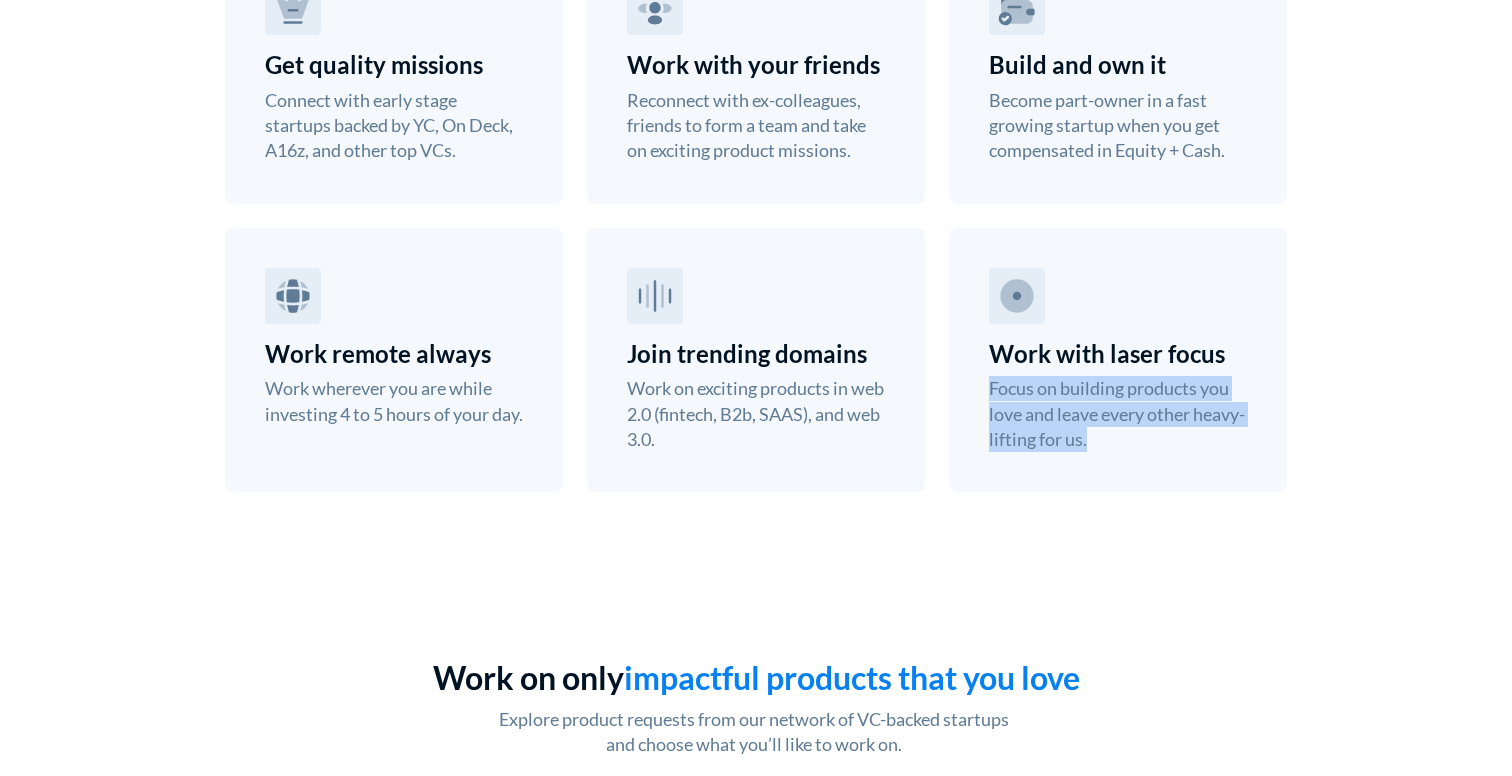 click on "Focus on building products you love and leave every other heavy-lifting for us." at bounding box center (1118, 414) 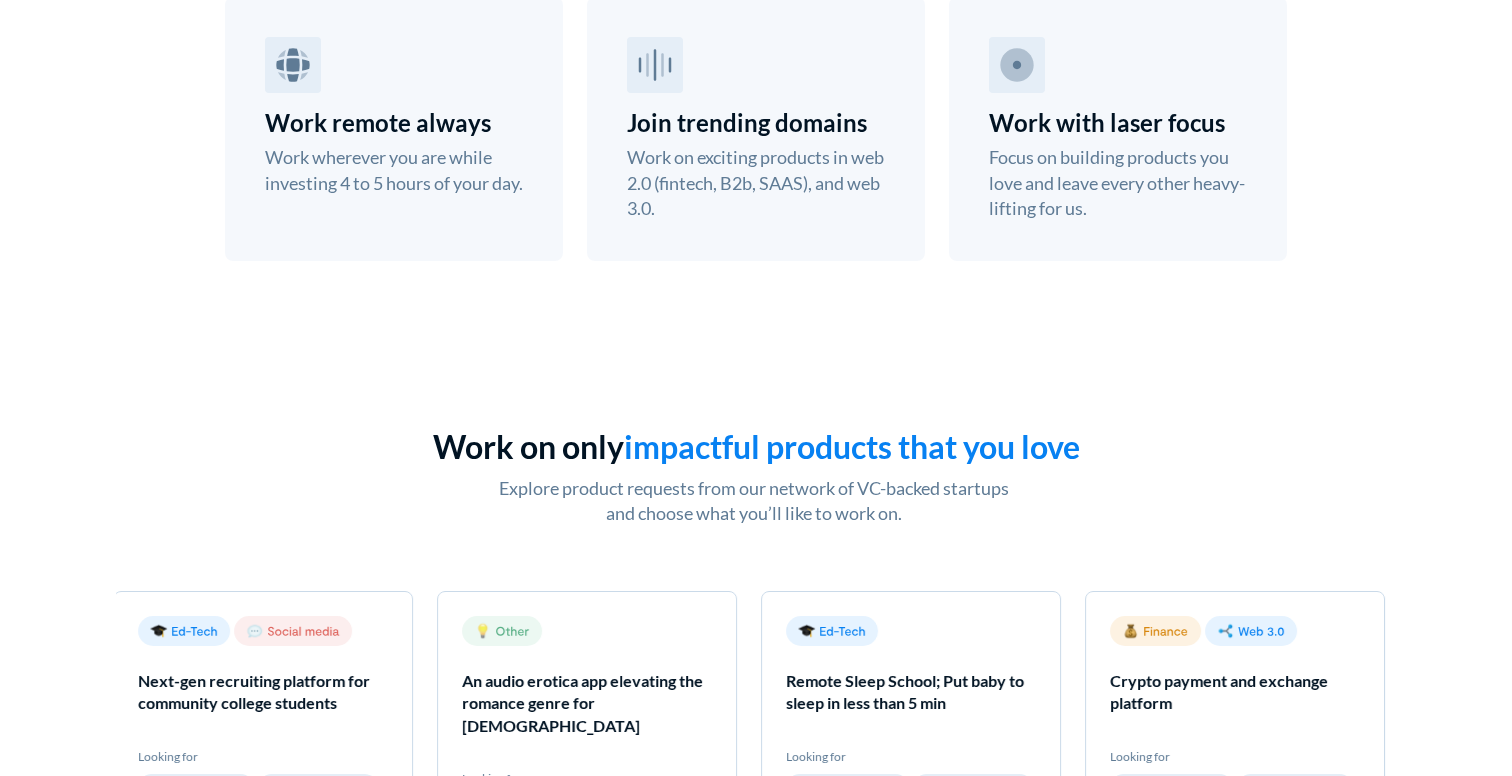 scroll, scrollTop: 1710, scrollLeft: 0, axis: vertical 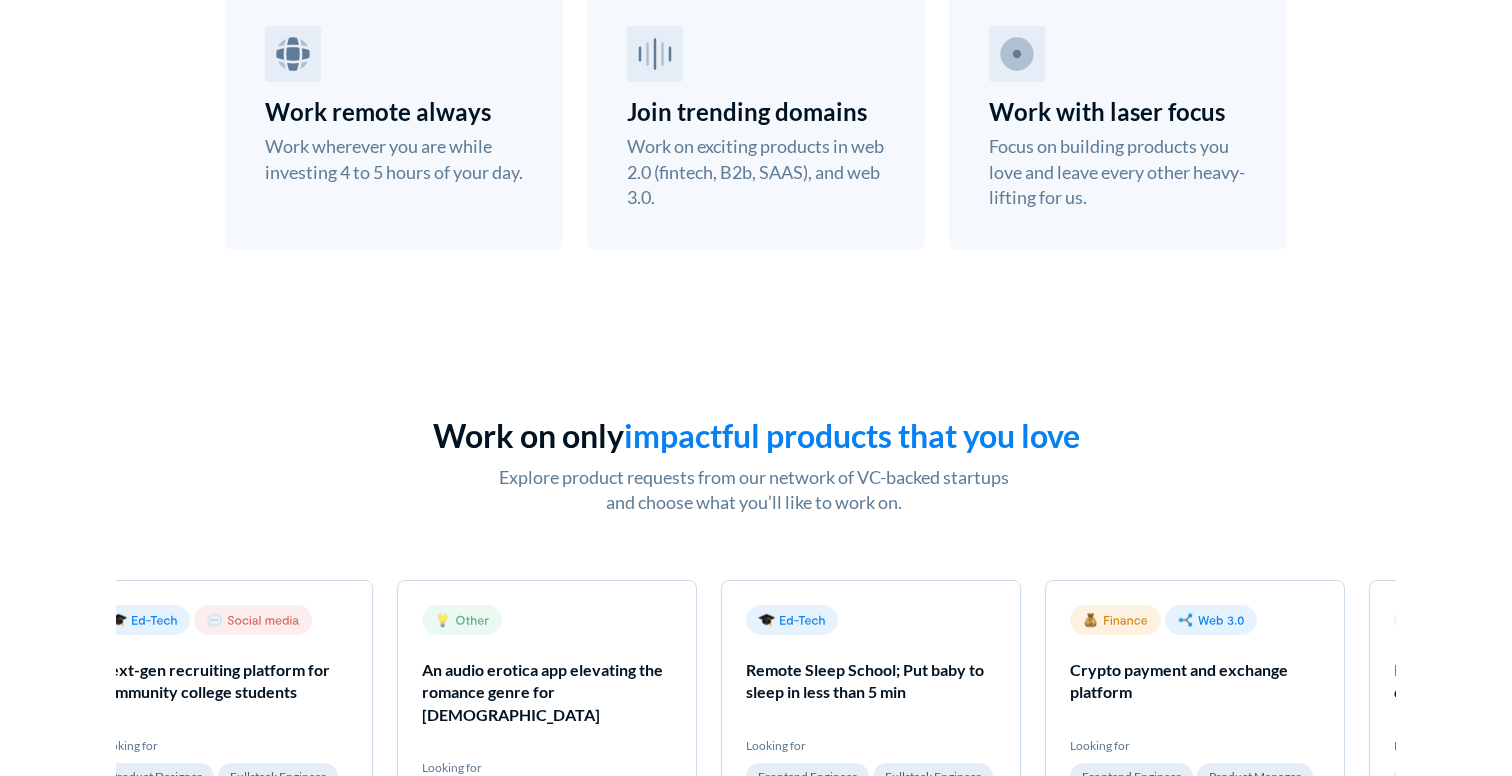 click on "Work wherever you are while investing 4 to 5 hours of your day." at bounding box center (394, 159) 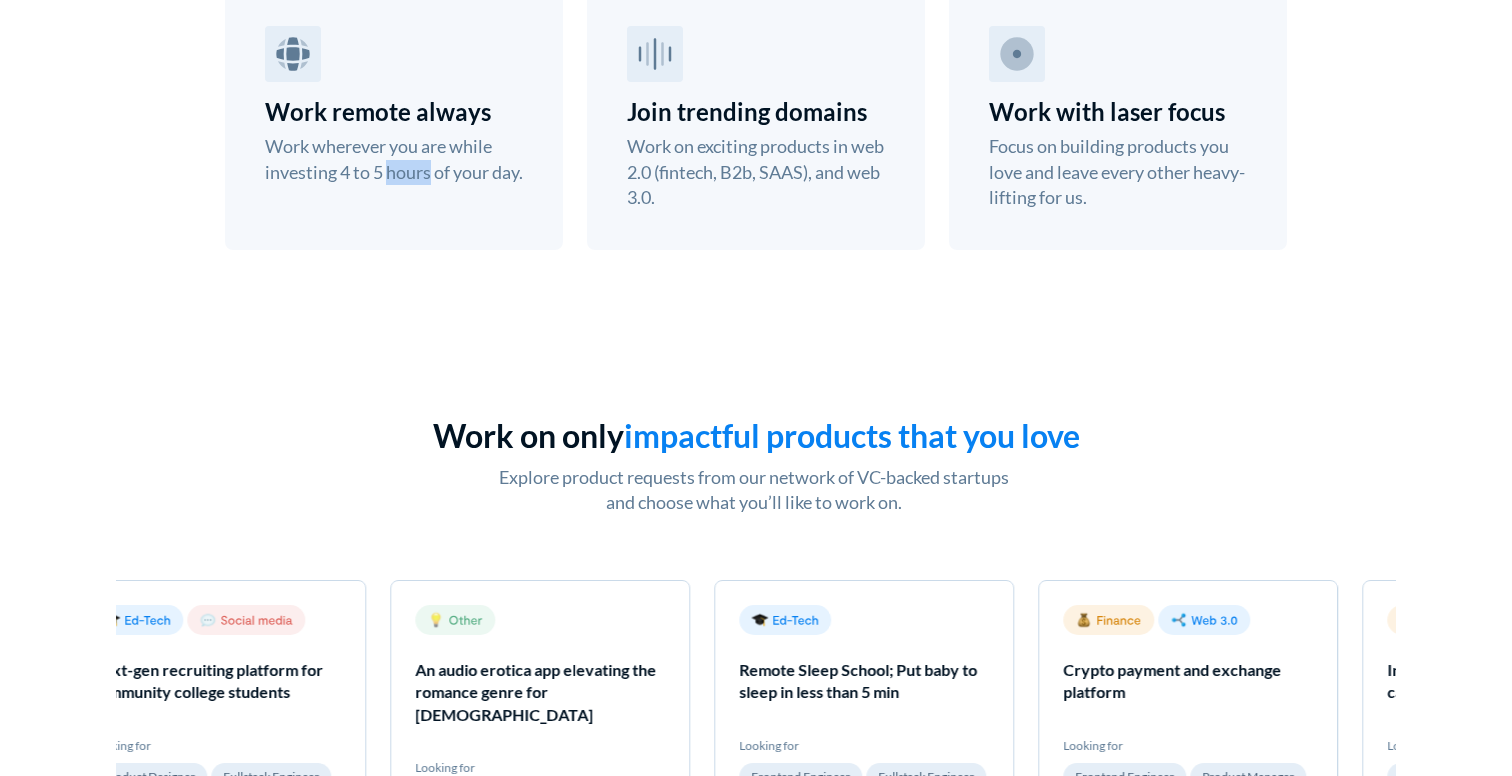 click on "Work wherever you are while investing 4 to 5 hours of your day." at bounding box center (394, 159) 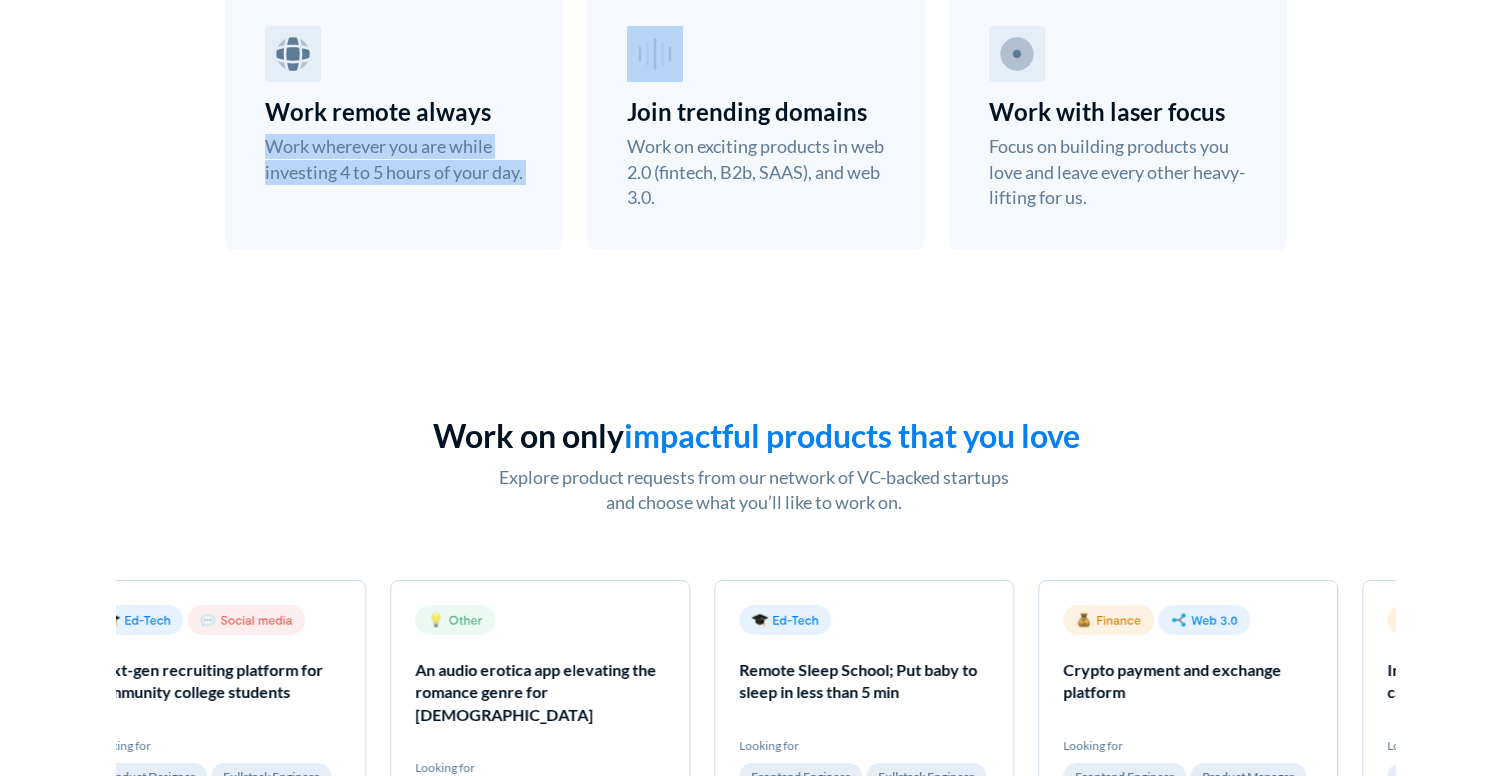 click on "Work wherever you are while investing 4 to 5 hours of your day." at bounding box center [394, 159] 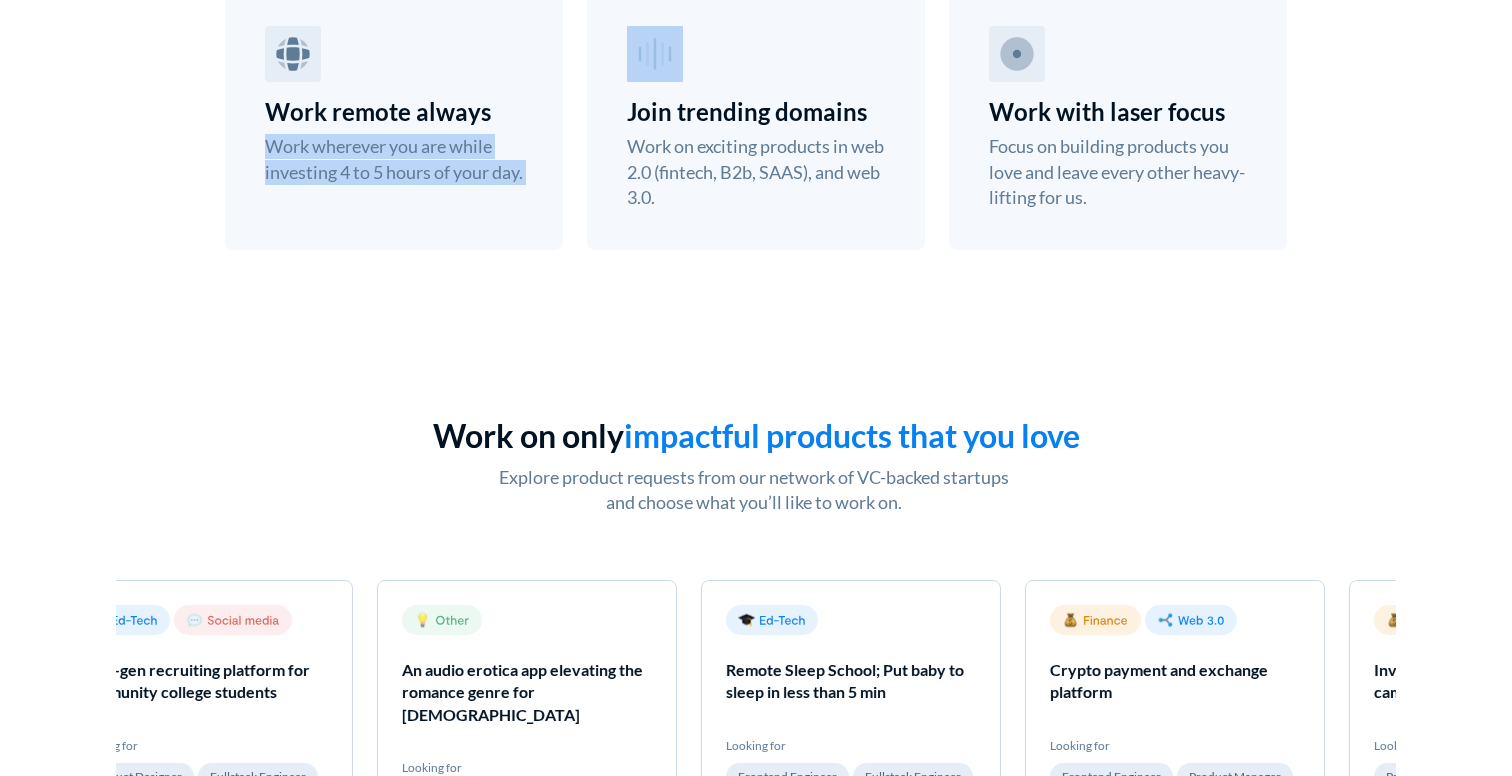 click on "Work wherever you are while investing 4 to 5 hours of your day." at bounding box center (394, 159) 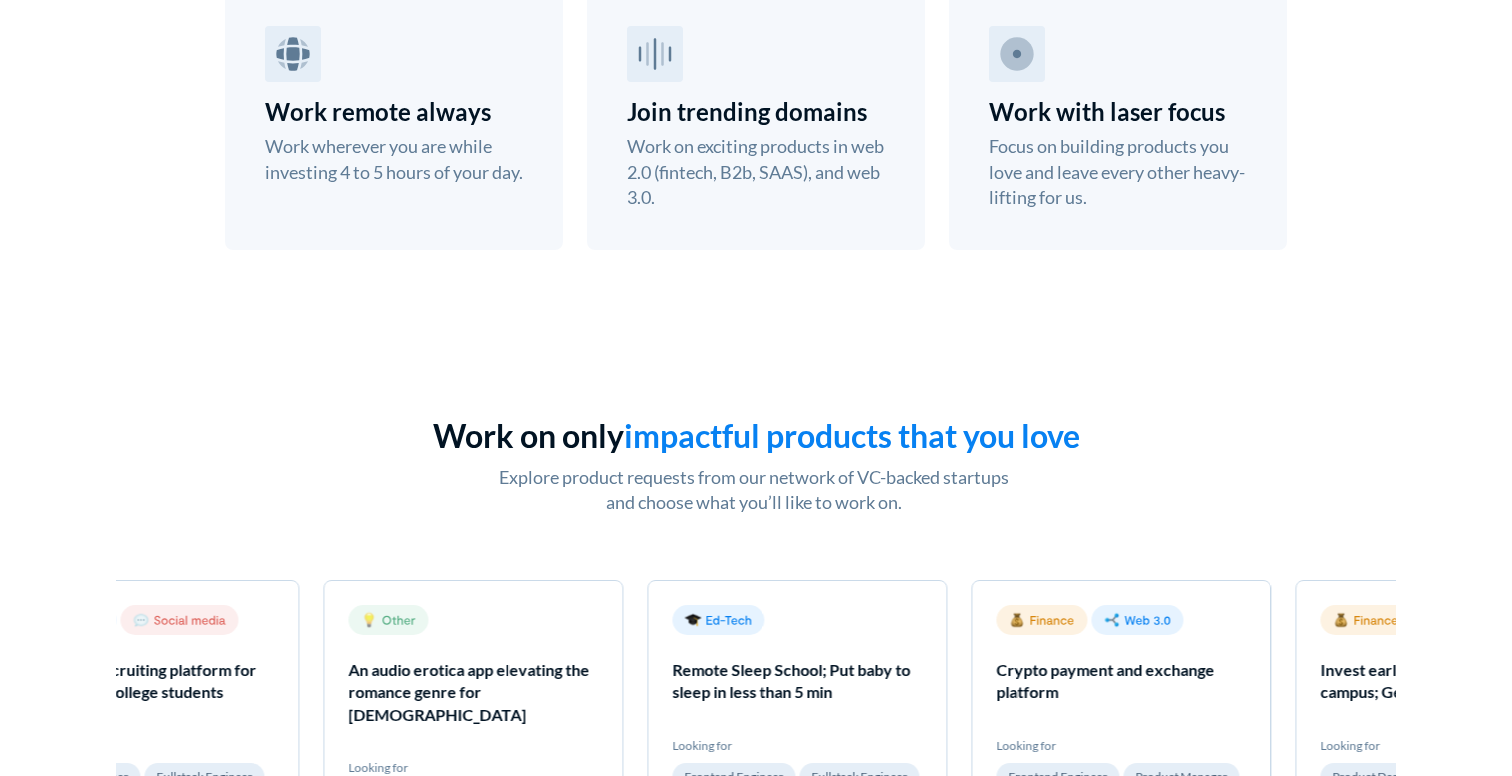click on "Work wherever you are while investing 4 to 5 hours of your day." at bounding box center [394, 159] 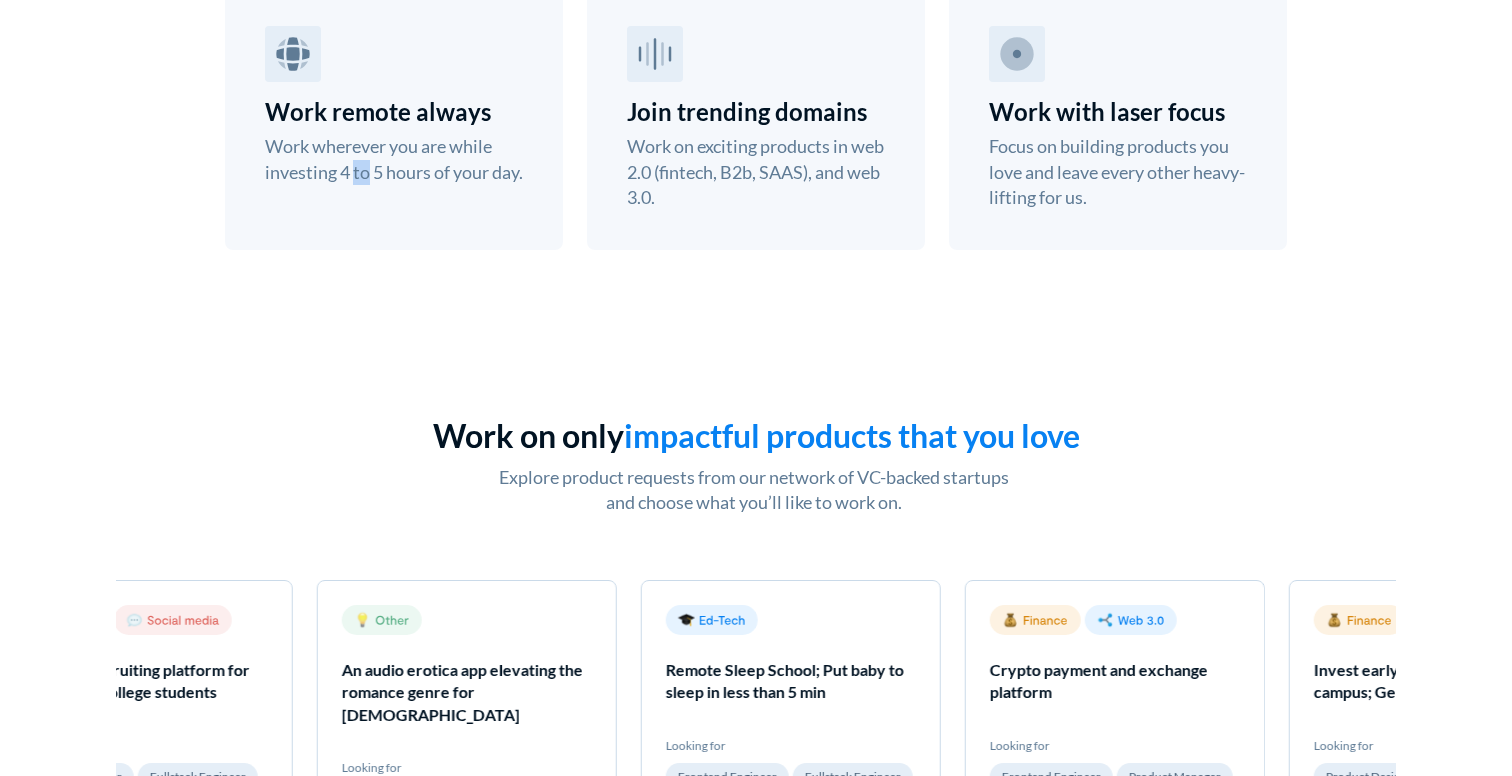 click on "Work wherever you are while investing 4 to 5 hours of your day." at bounding box center [394, 159] 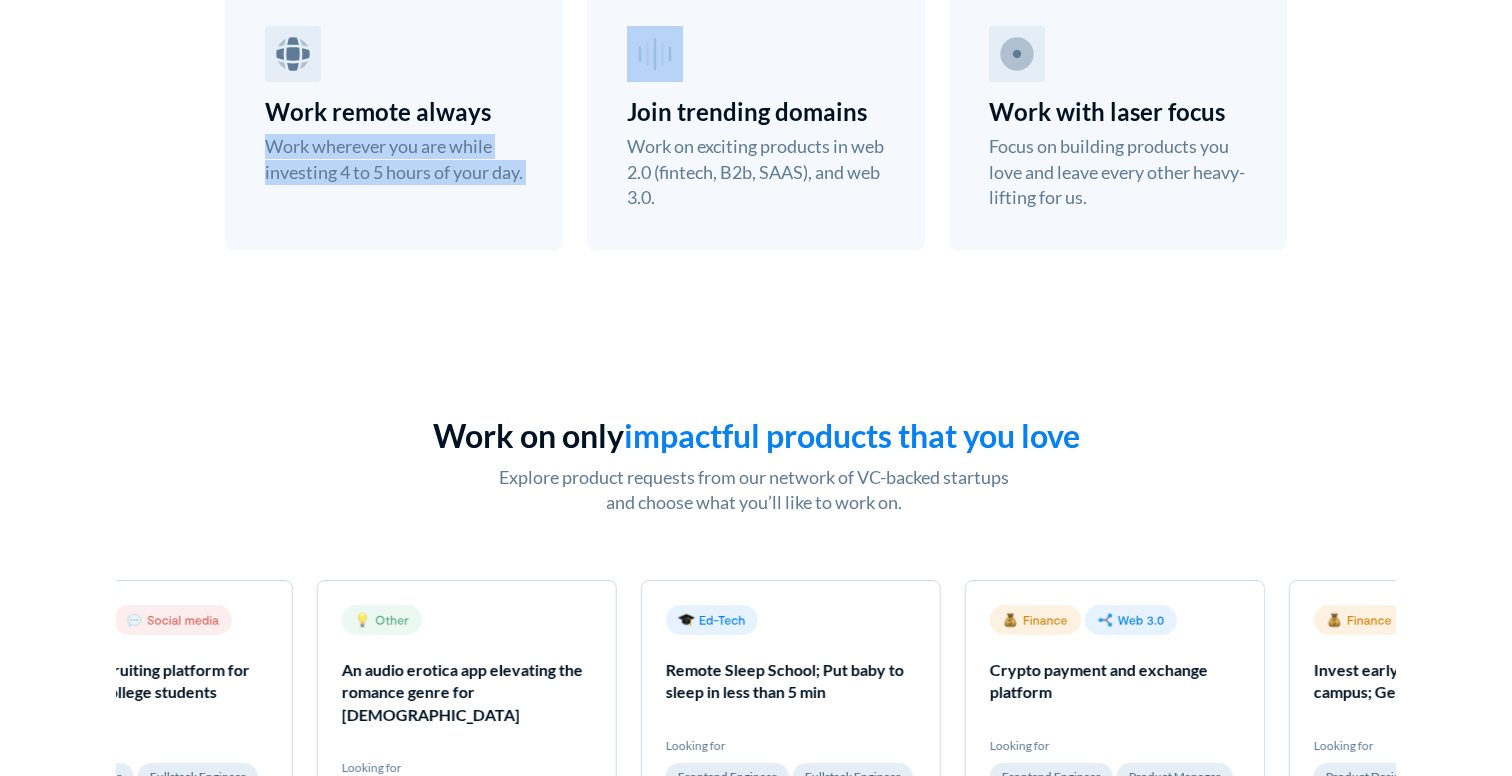 click on "Work wherever you are while investing 4 to 5 hours of your day." at bounding box center (394, 159) 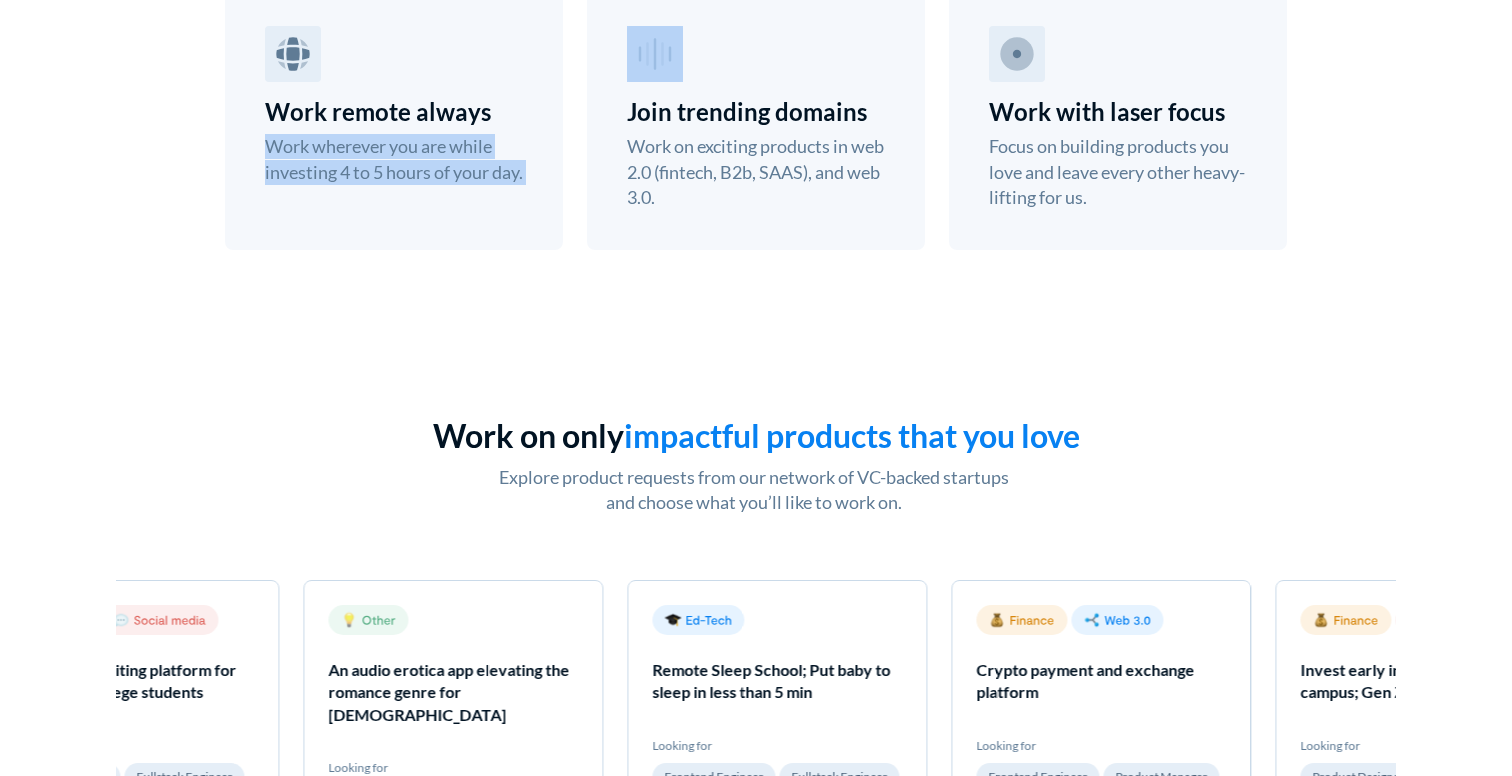 click on "Work wherever you are while investing 4 to 5 hours of your day." at bounding box center [394, 159] 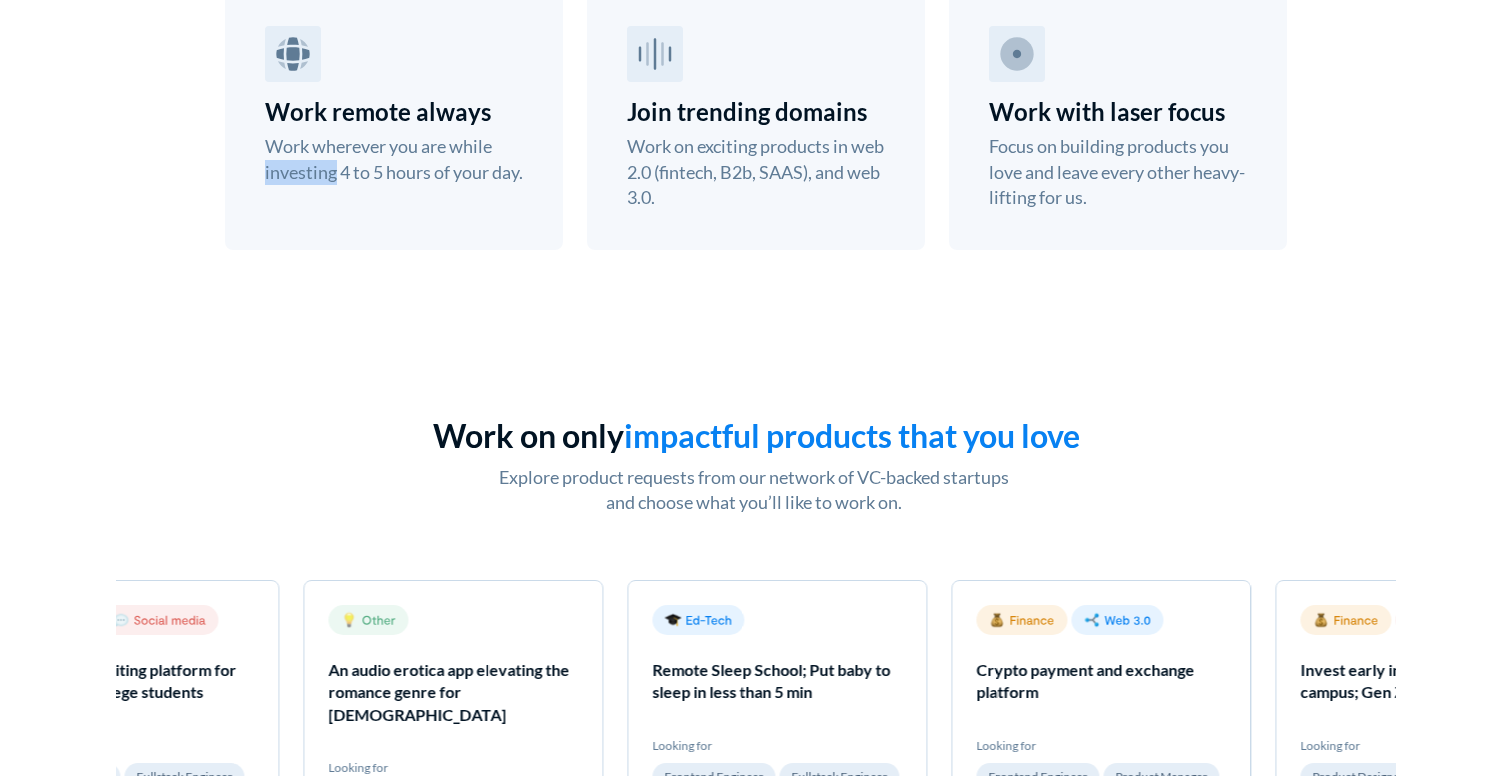 click on "Work wherever you are while investing 4 to 5 hours of your day." at bounding box center [394, 159] 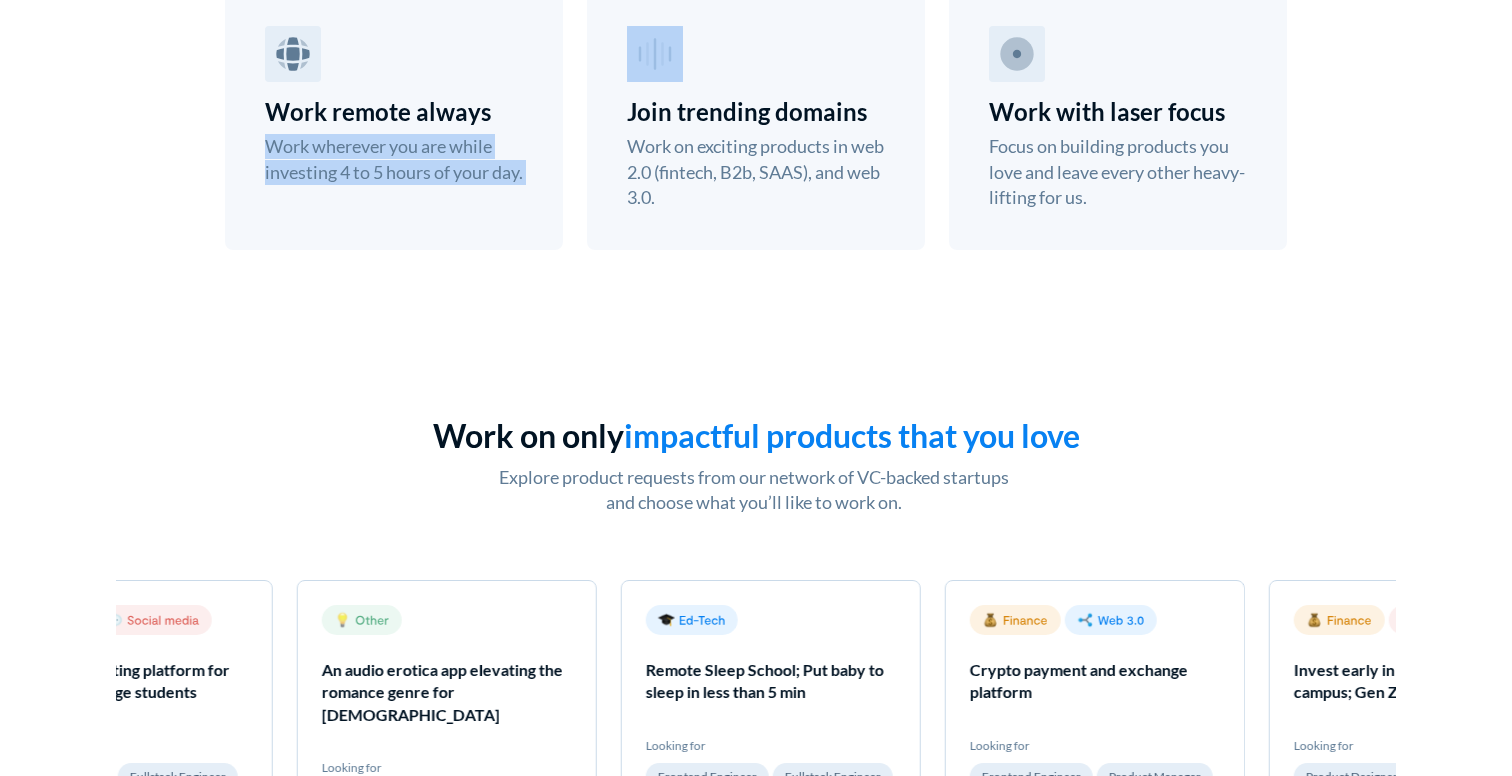 click on "Work wherever you are while investing 4 to 5 hours of your day." at bounding box center [394, 159] 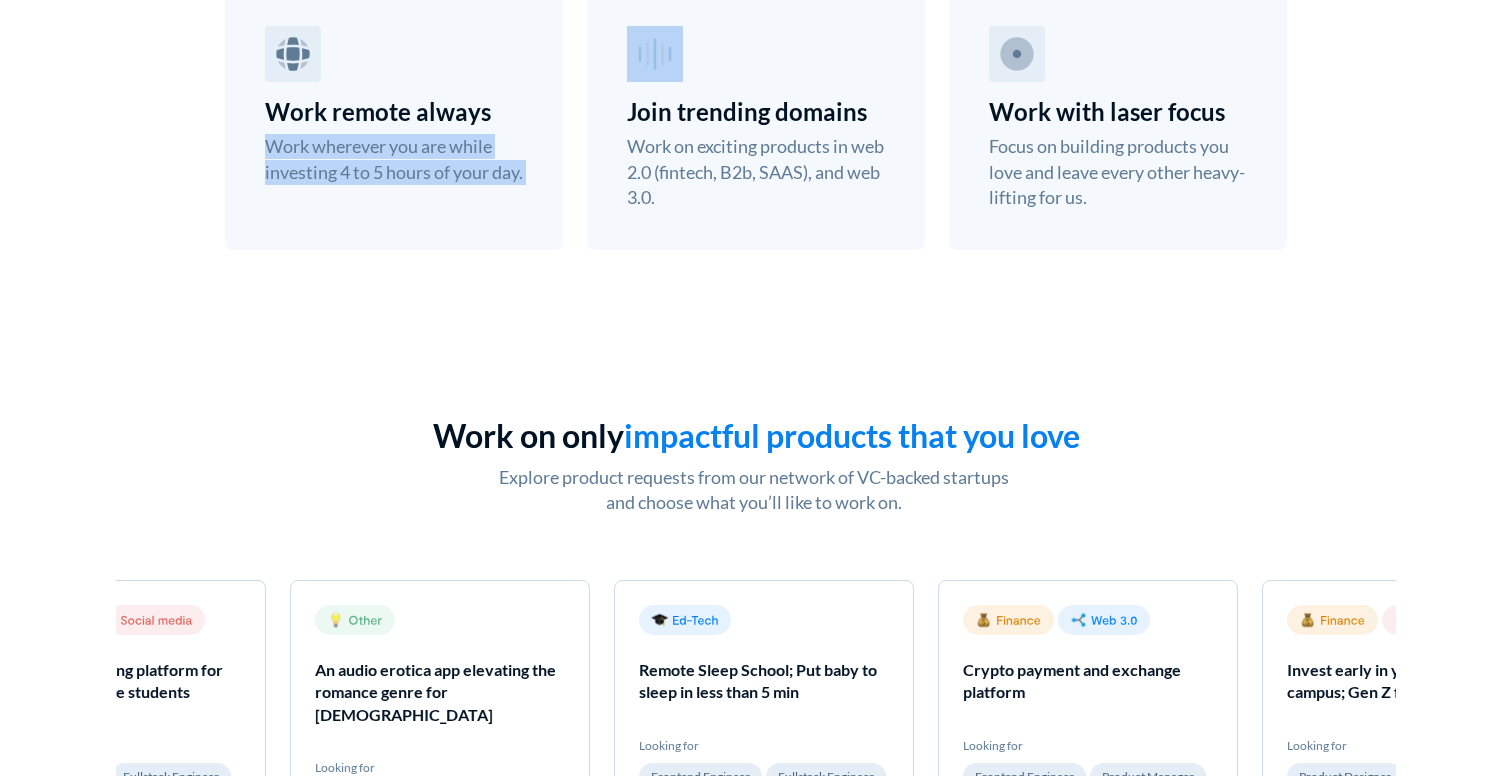click on "Work wherever you are while investing 4 to 5 hours of your day." at bounding box center [394, 159] 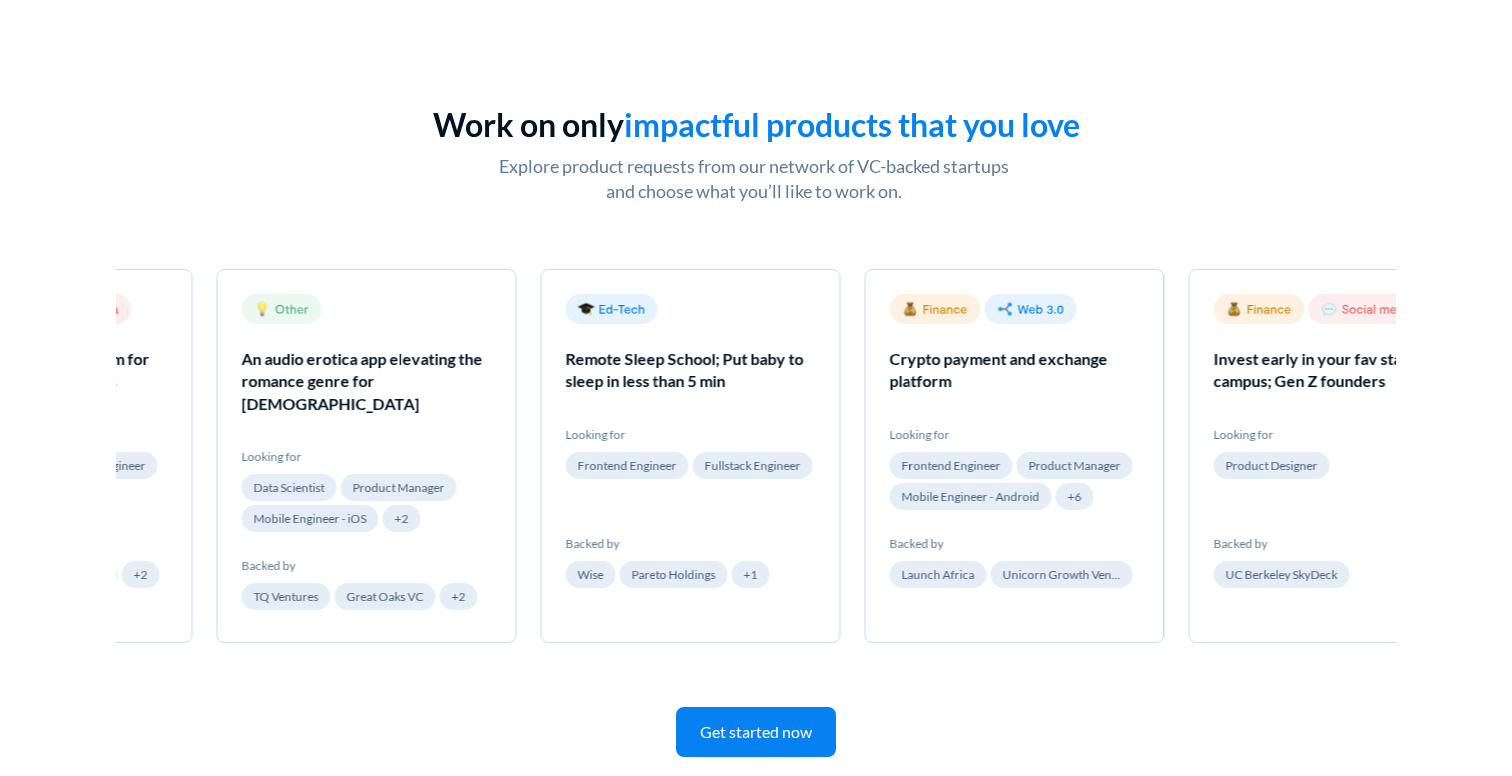 scroll, scrollTop: 2032, scrollLeft: 0, axis: vertical 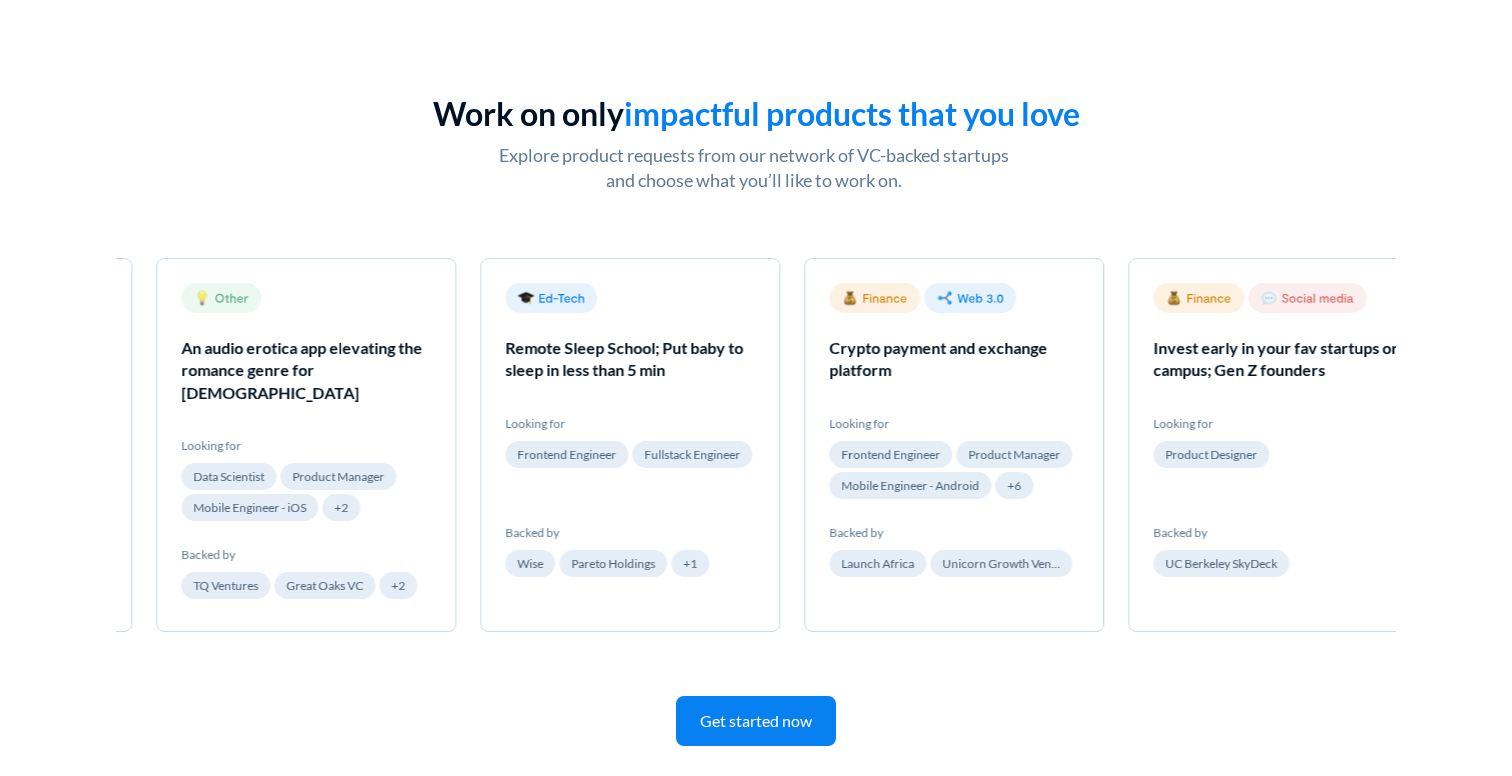 click on "An audio erotica app elevating the romance genre for [DEMOGRAPHIC_DATA]" at bounding box center (306, 370) 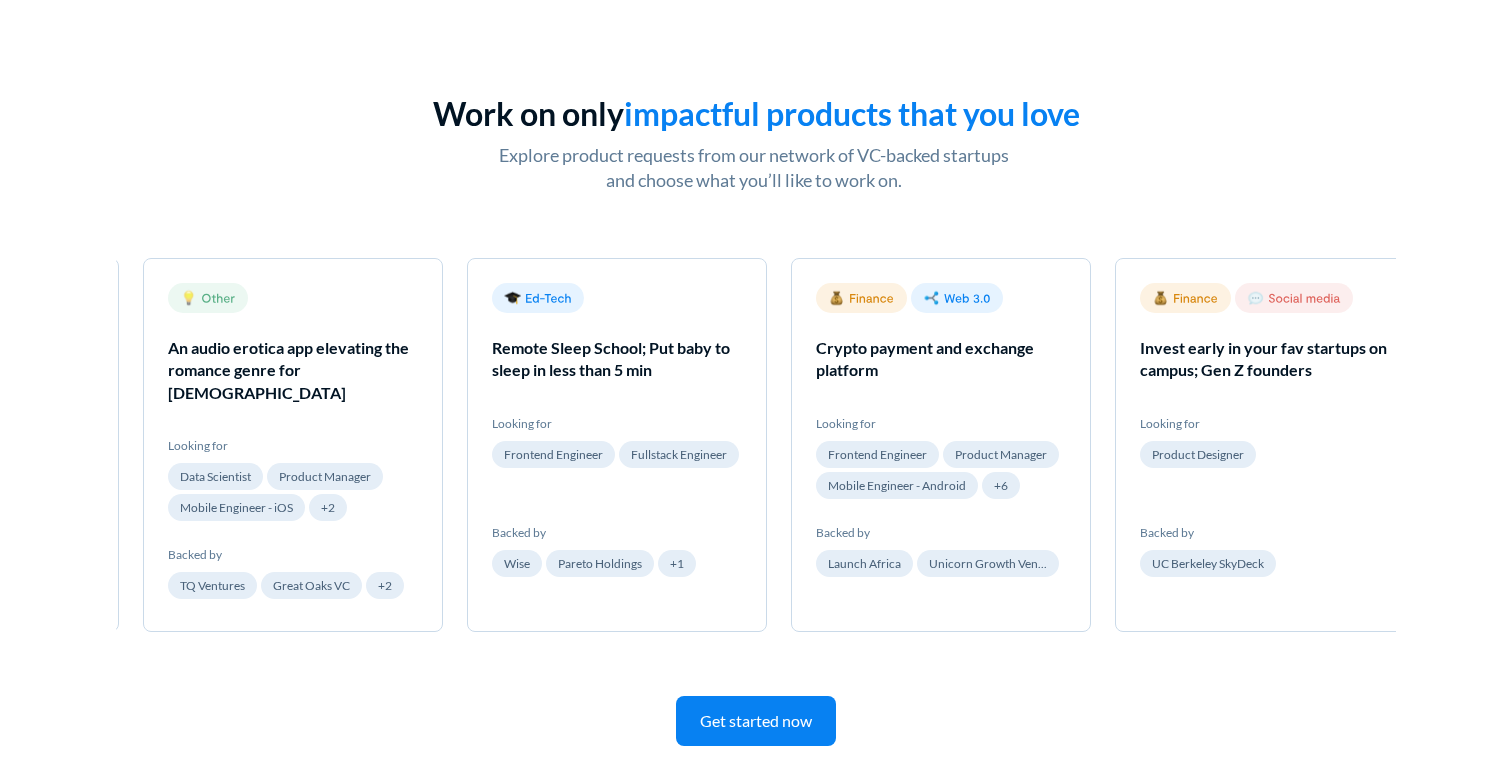 click on "An audio erotica app elevating the romance genre for [DEMOGRAPHIC_DATA]" at bounding box center [293, 370] 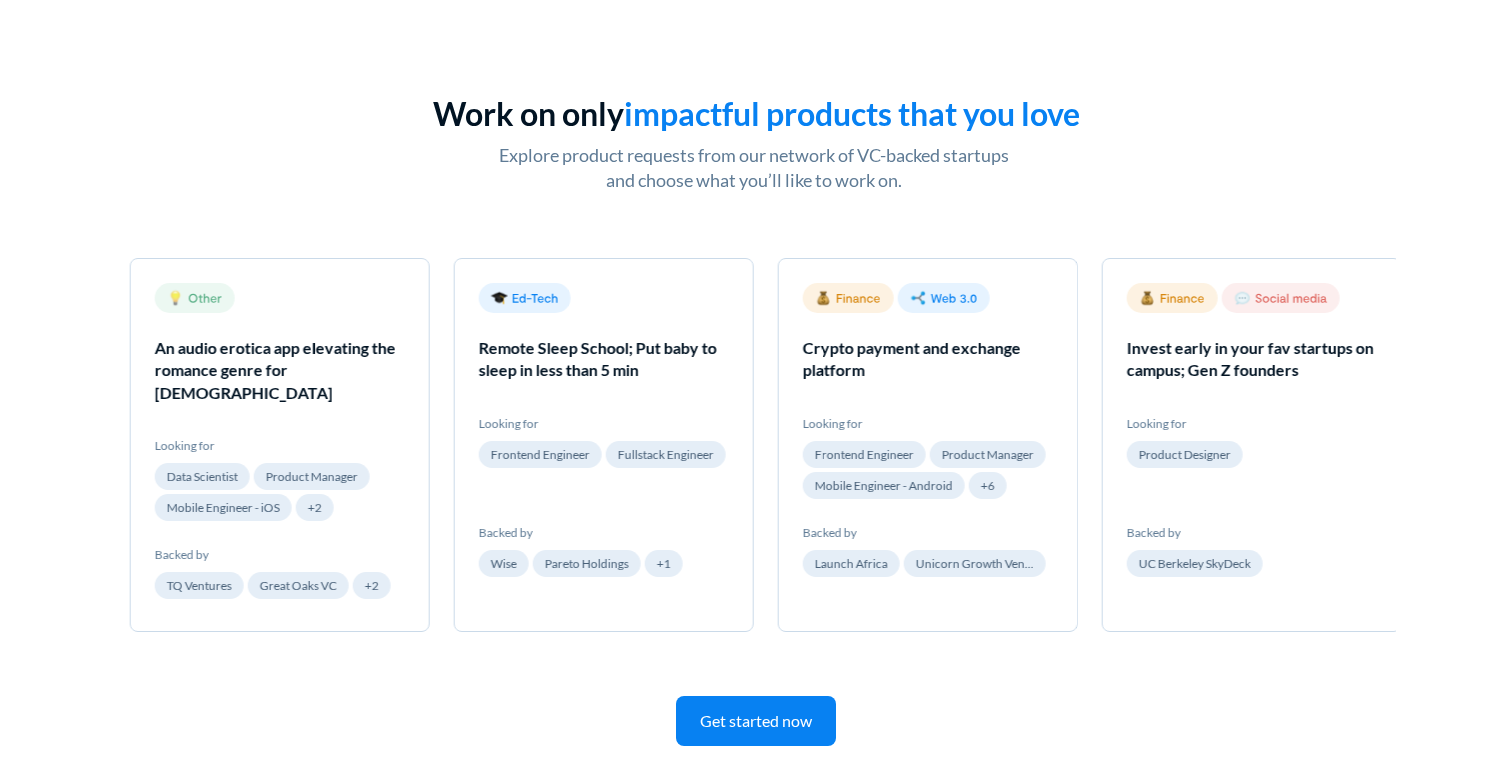 click on "An audio erotica app elevating the romance genre for [DEMOGRAPHIC_DATA] Looking for Data Scientist Product Manager Mobile Engineer - iOS +2 Backed by TQ Ventures Great Oaks VC +2" at bounding box center (280, 441) 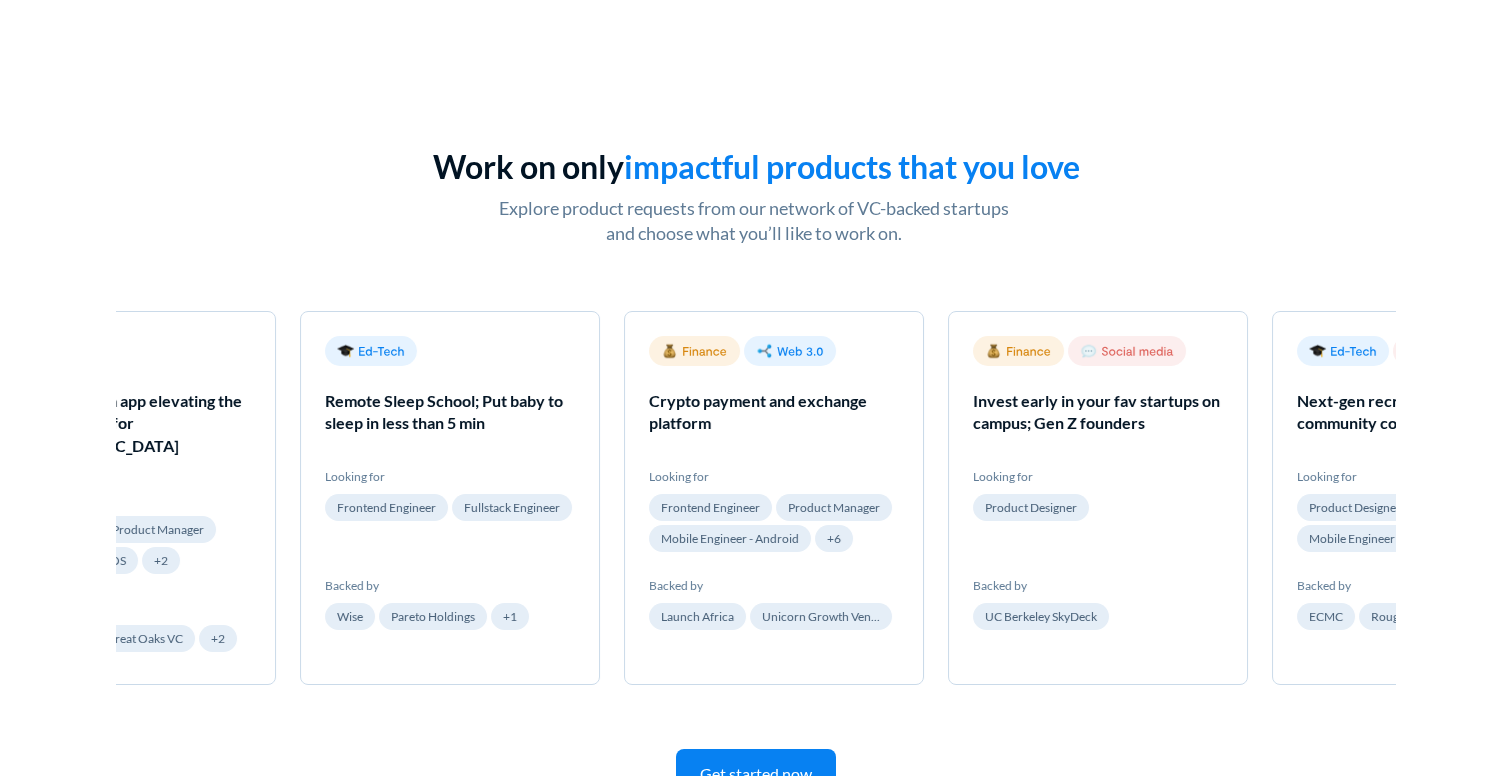 scroll, scrollTop: 1984, scrollLeft: 0, axis: vertical 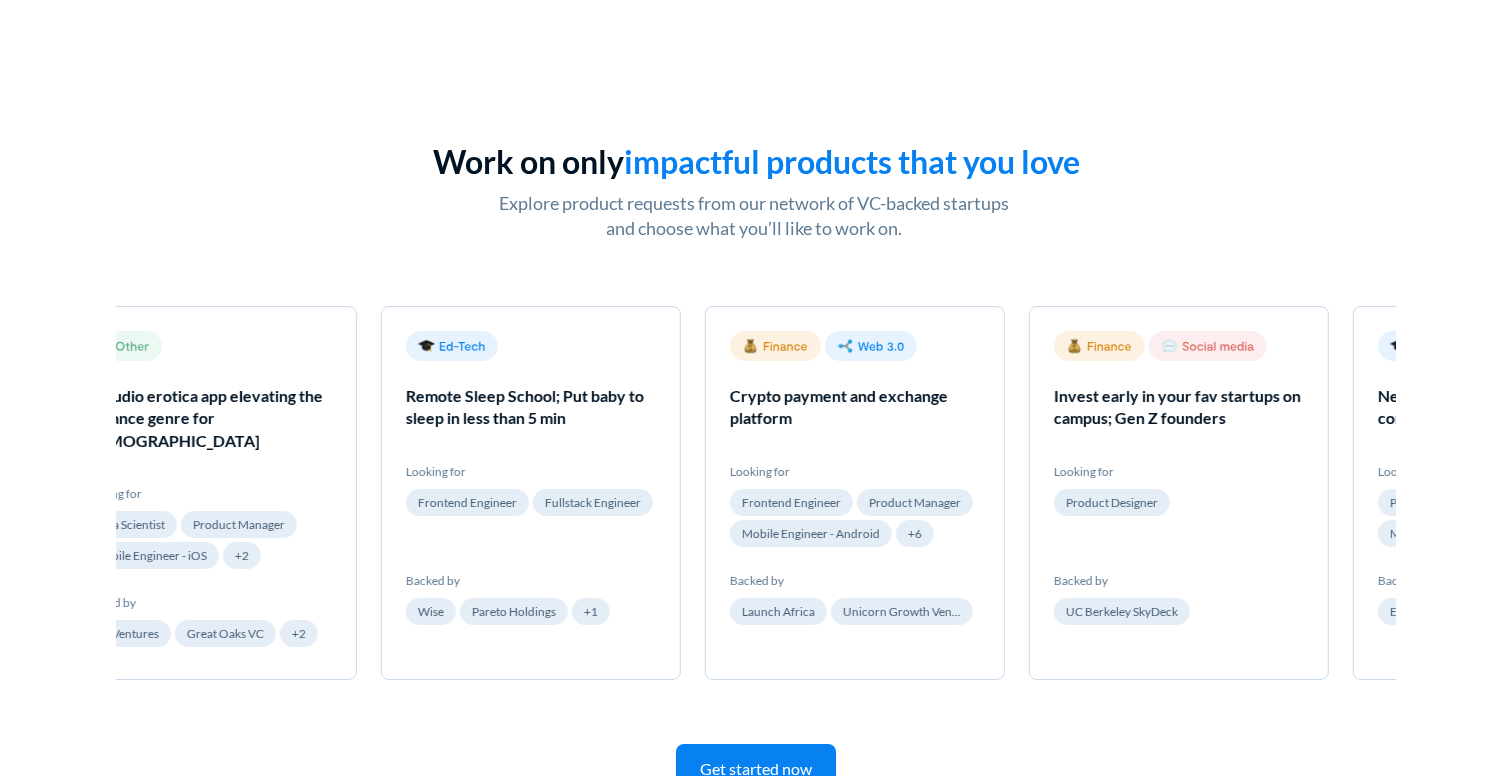 click on "Remote Sleep School; Put baby to sleep in less than 5 min" at bounding box center [531, 407] 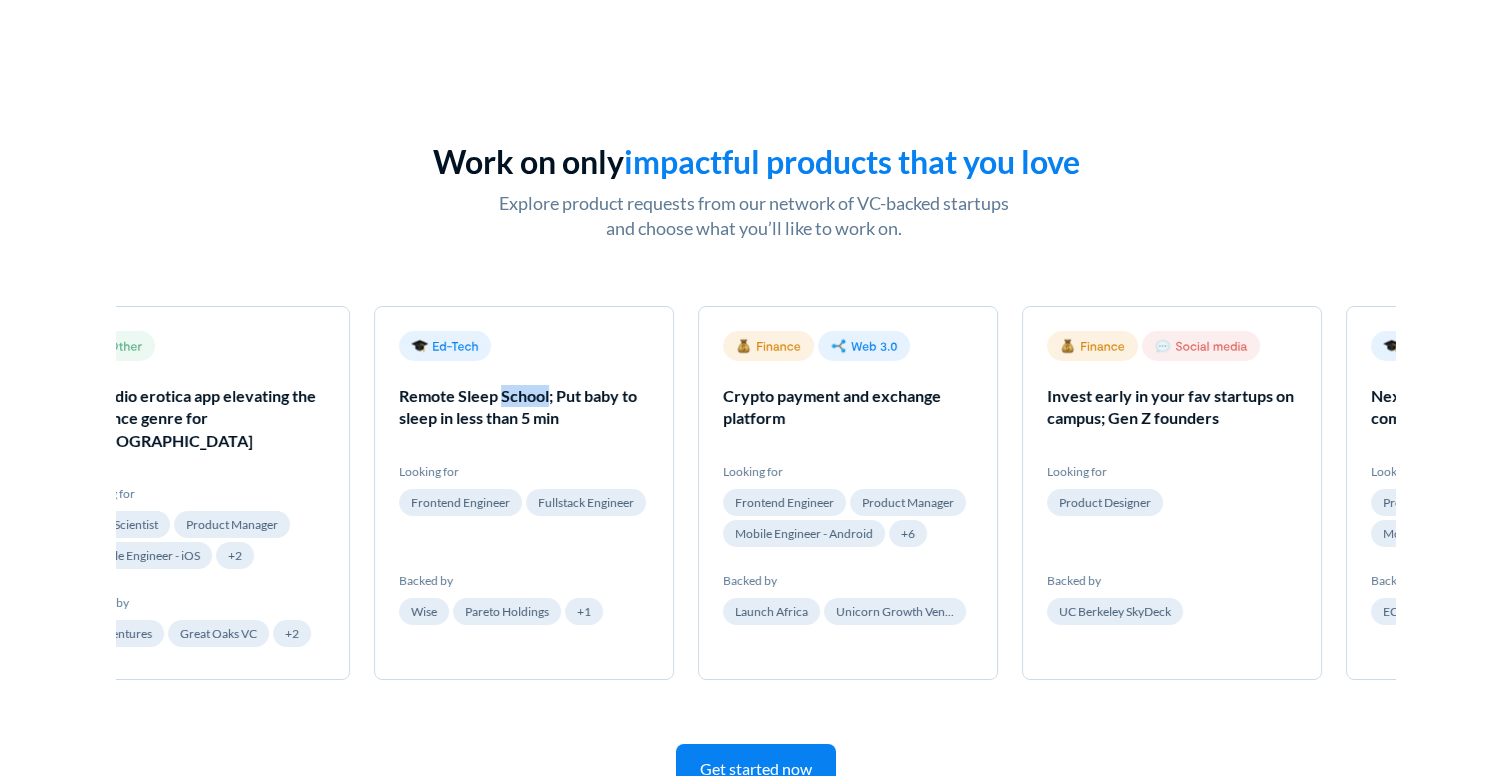 click on "Remote Sleep School; Put baby to sleep in less than 5 min" at bounding box center (524, 407) 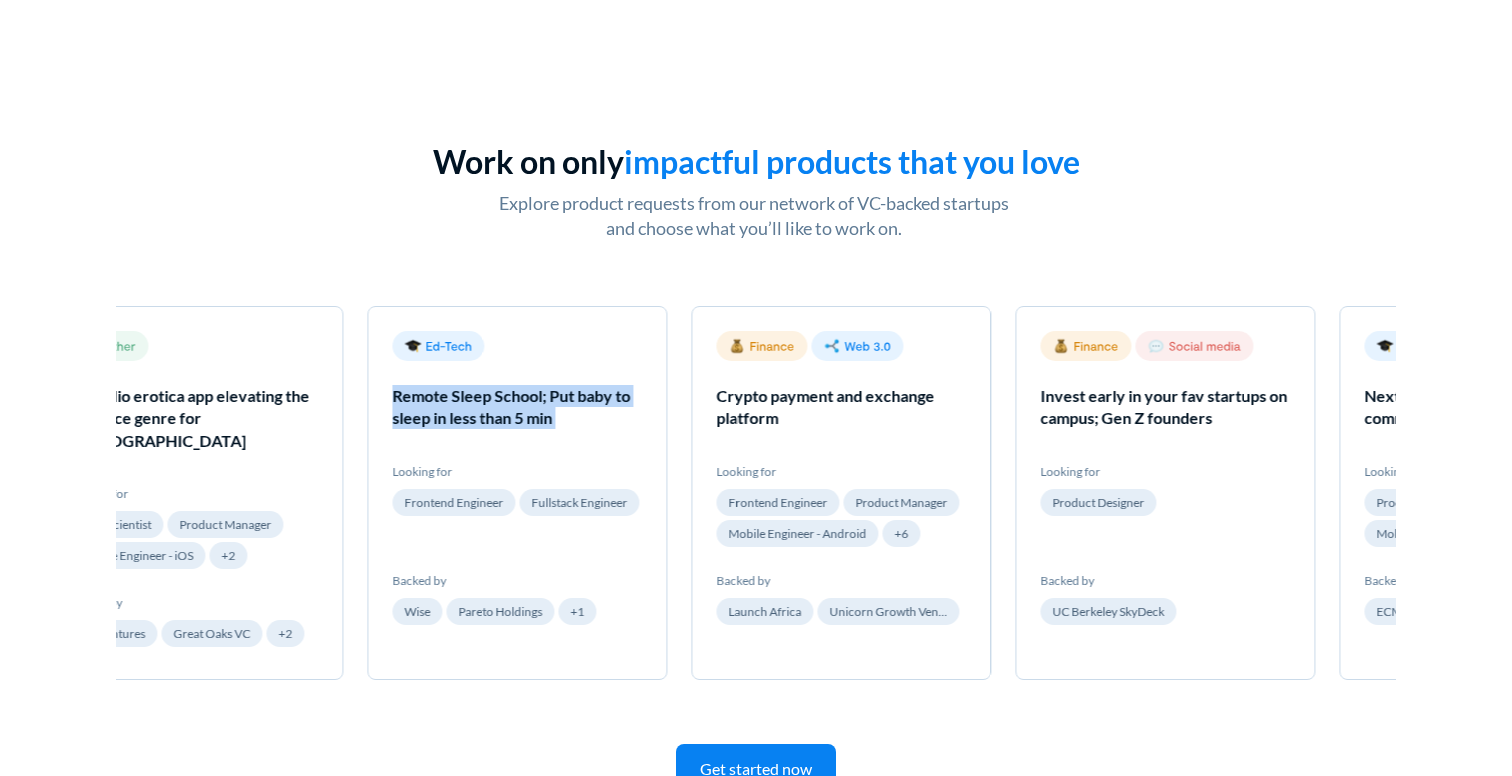 click on "Remote Sleep School; Put baby to sleep in less than 5 min" at bounding box center [517, 407] 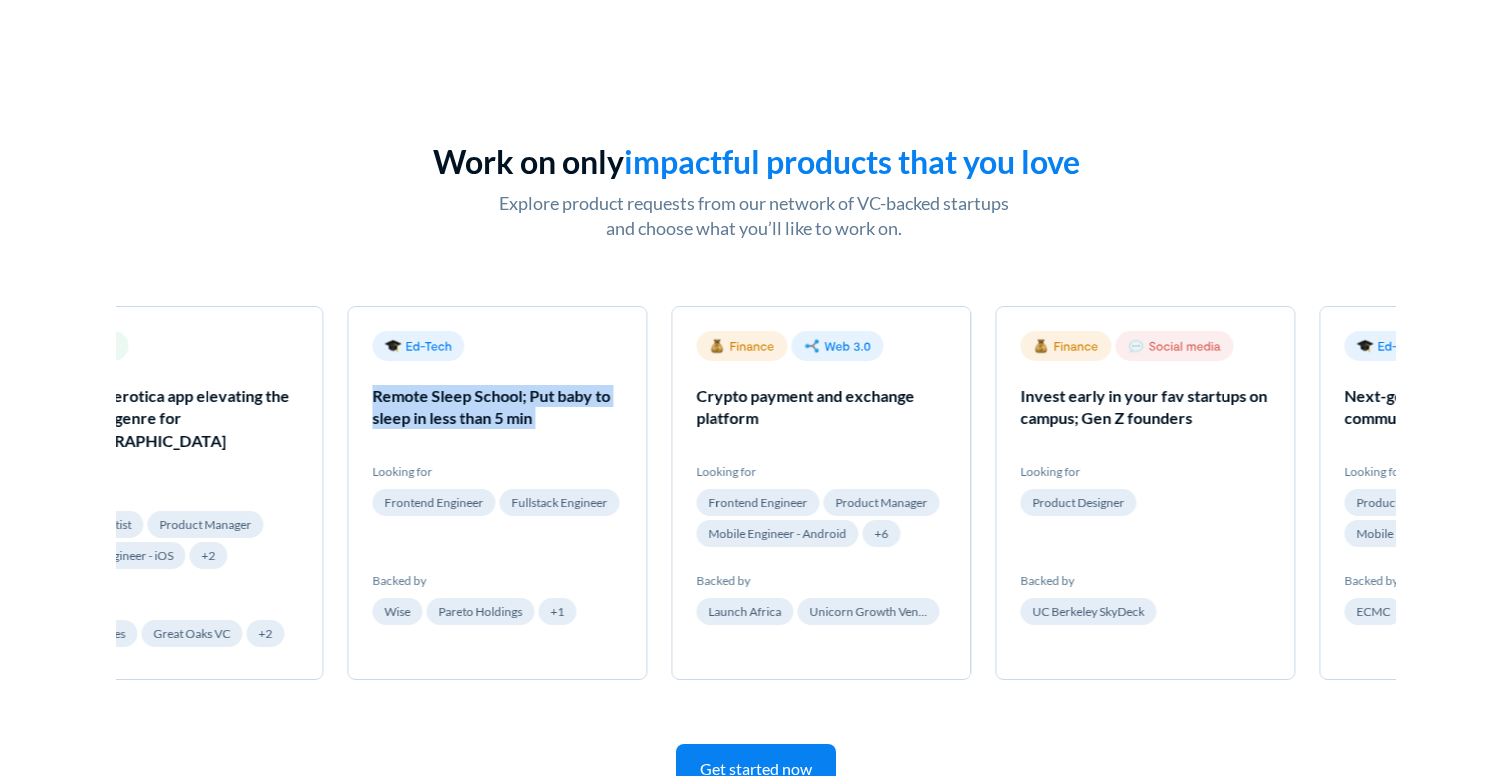 click on "Remote Sleep School; Put baby to sleep in less than 5 min" at bounding box center [497, 407] 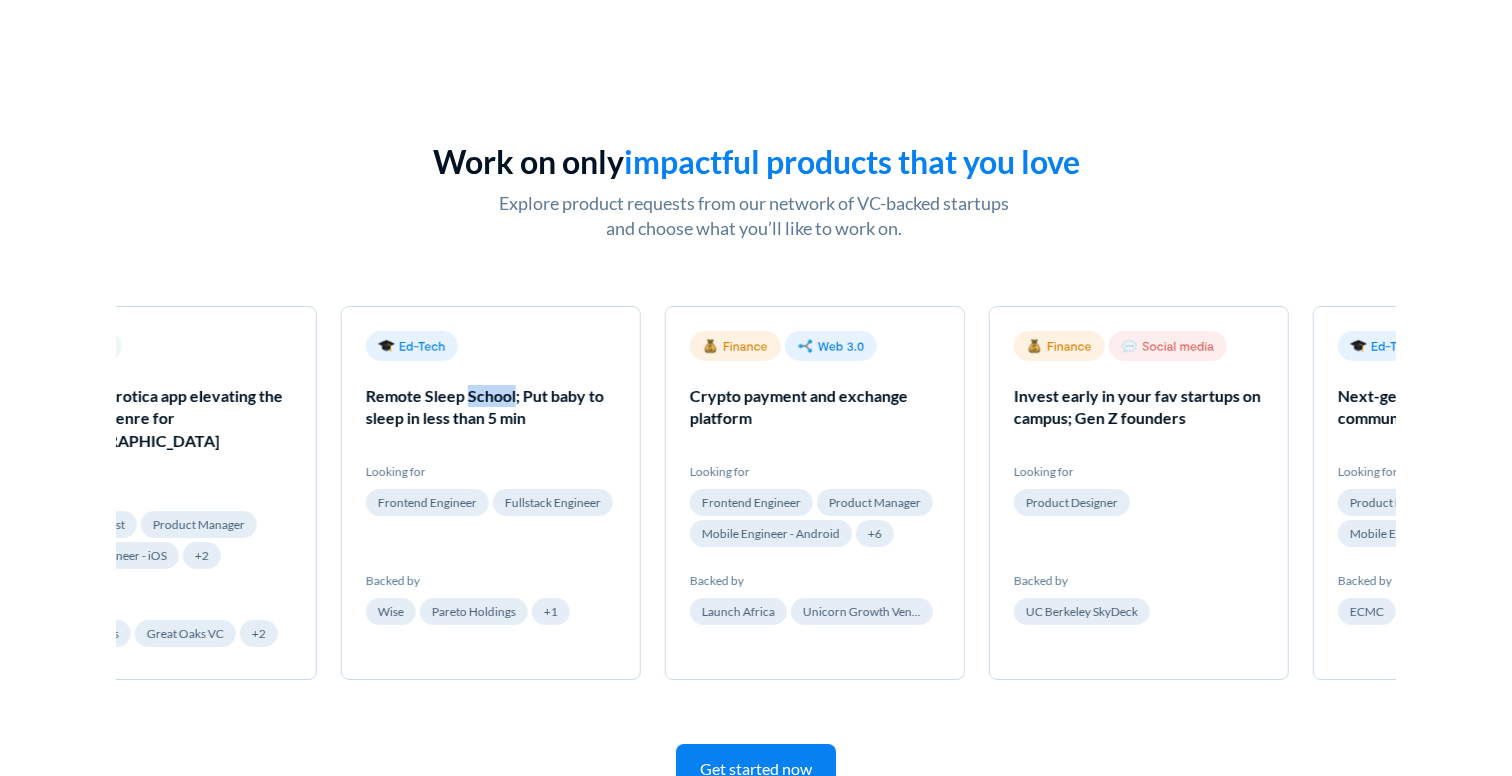 click on "Remote Sleep School; Put baby to sleep in less than 5 min" at bounding box center [491, 407] 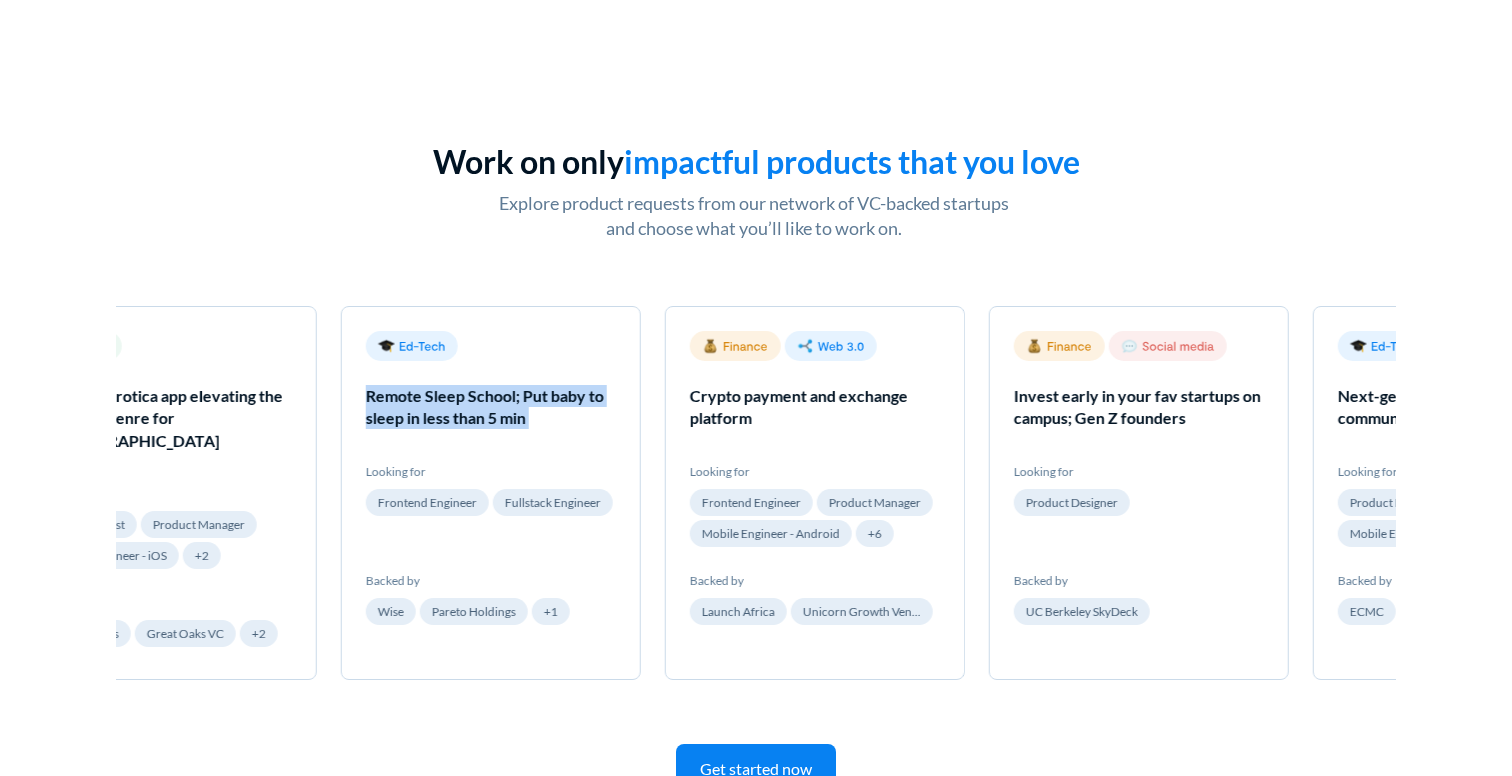 click on "Remote Sleep School; Put baby to sleep in less than 5 min" at bounding box center [491, 407] 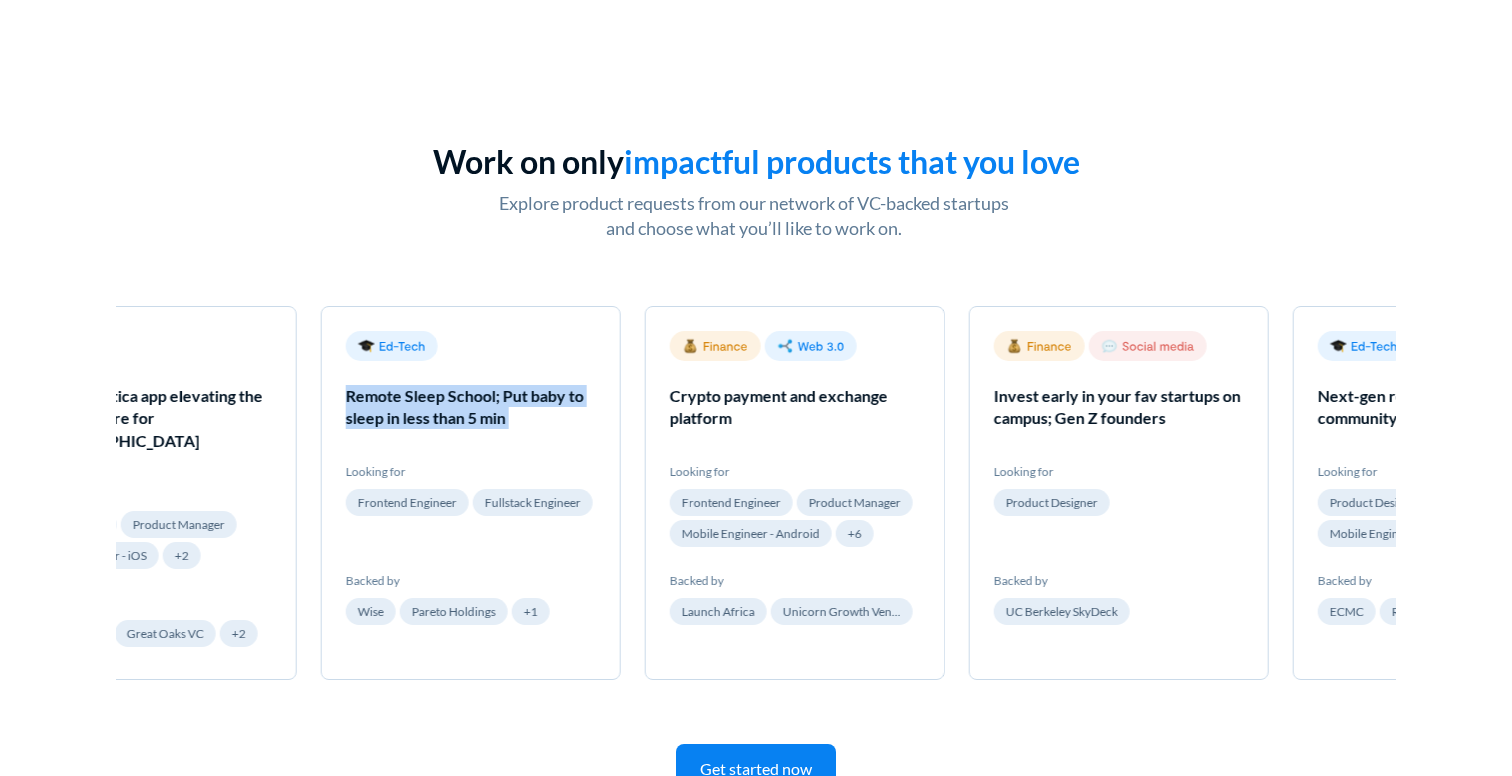 click on "Remote Sleep School; Put baby to sleep in less than 5 min" at bounding box center (471, 407) 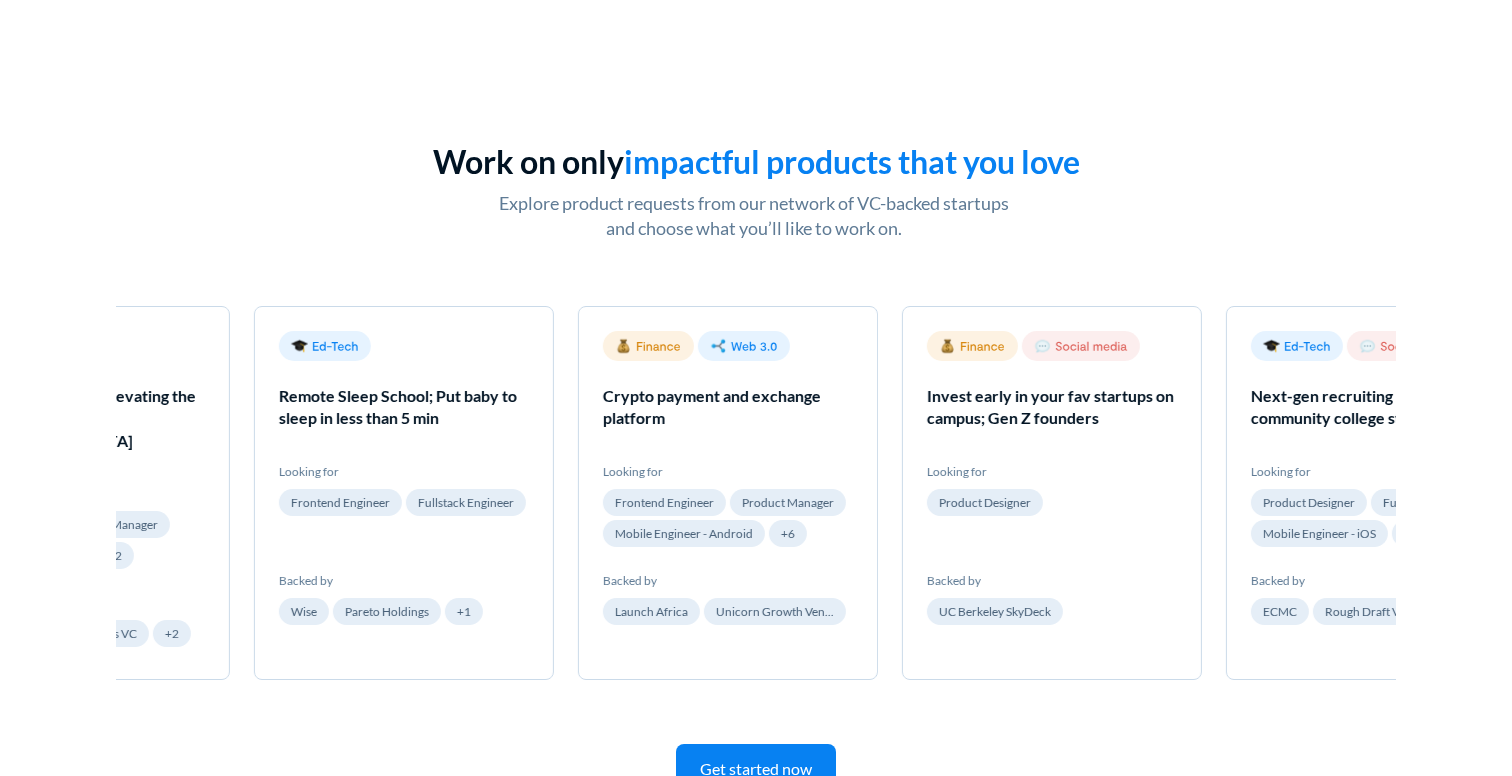 click on "Remote Sleep School; Put baby to sleep in less than 5 min" at bounding box center [404, 407] 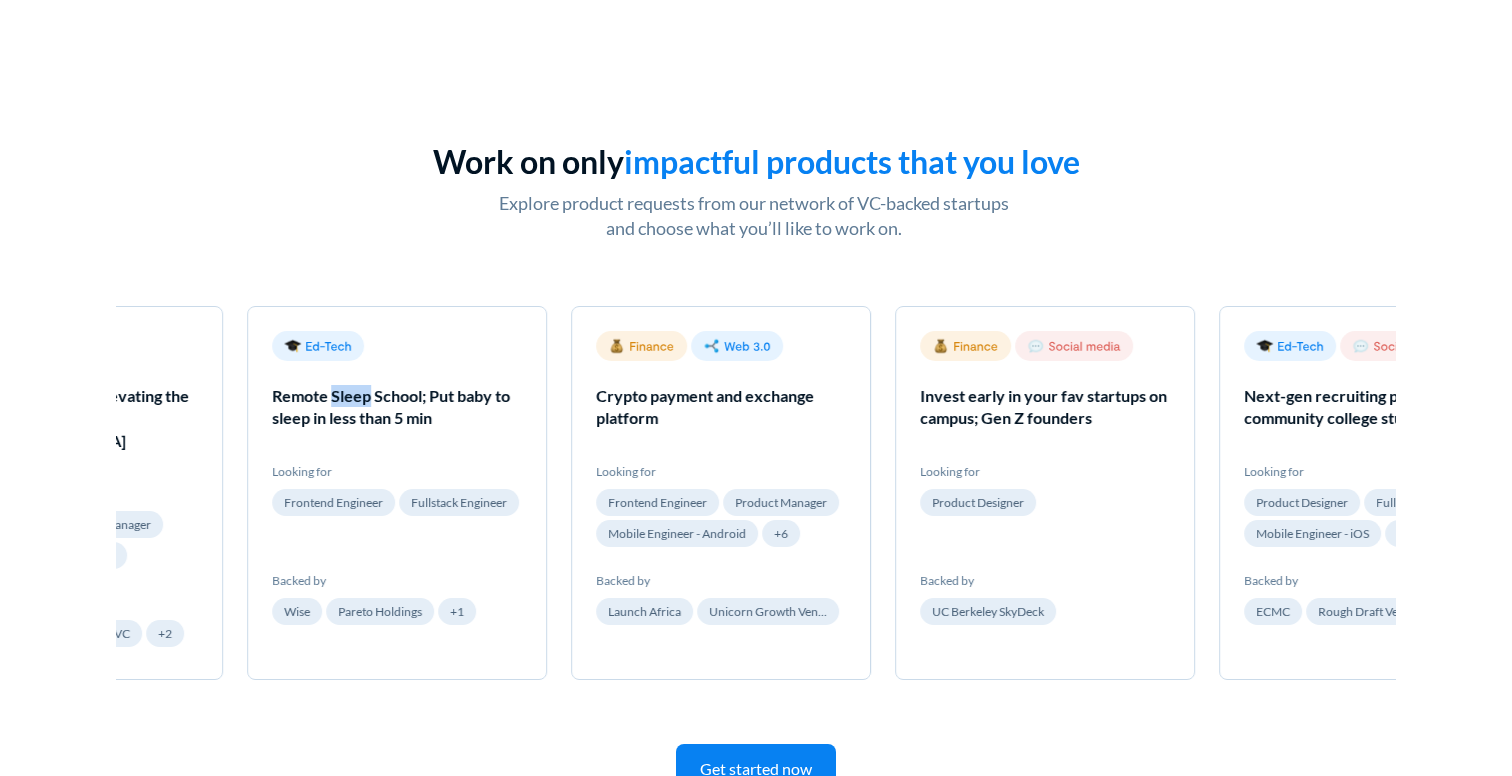 click on "Remote Sleep School; Put baby to sleep in less than 5 min" at bounding box center [397, 407] 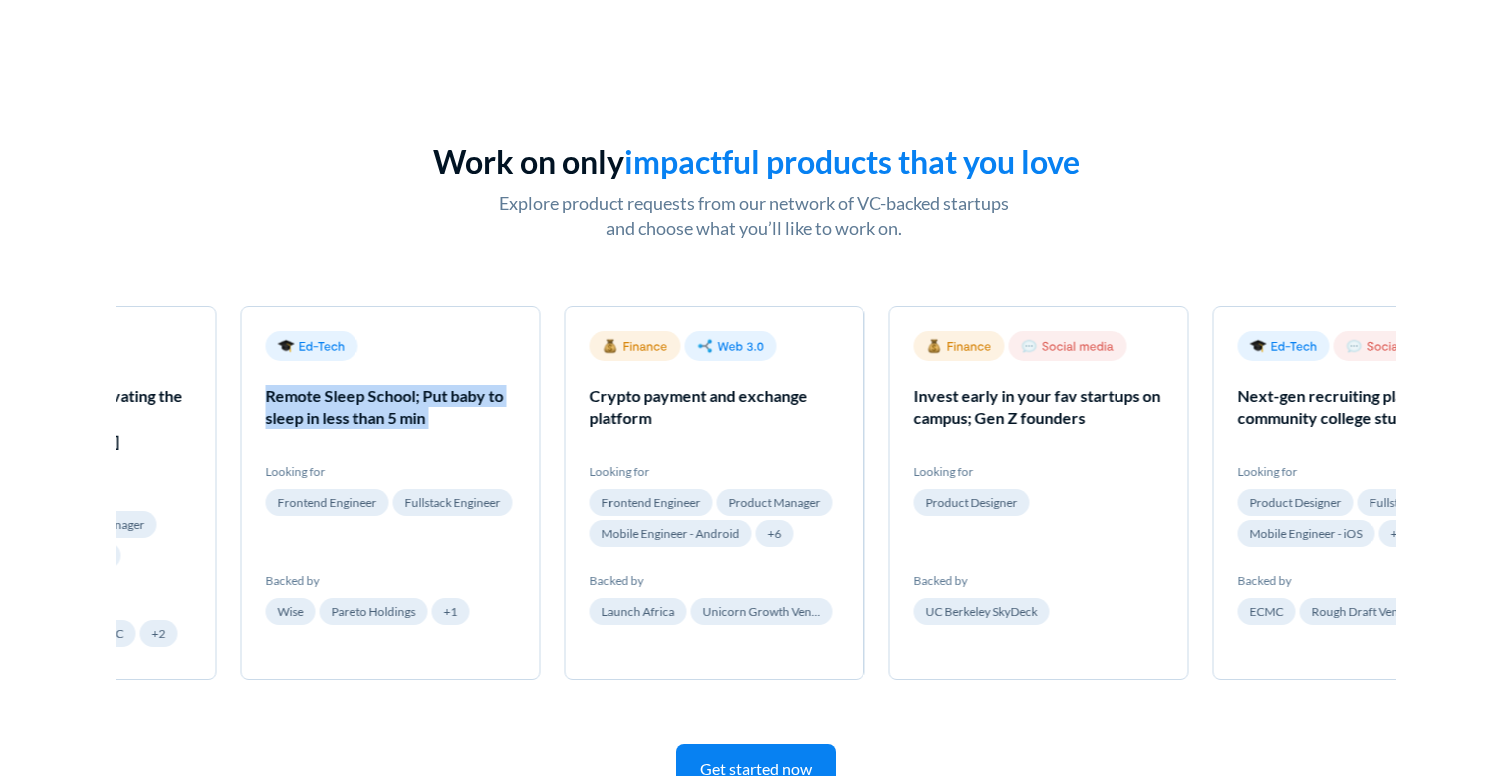 click on "Remote Sleep School; Put baby to sleep in less than 5 min" at bounding box center [390, 407] 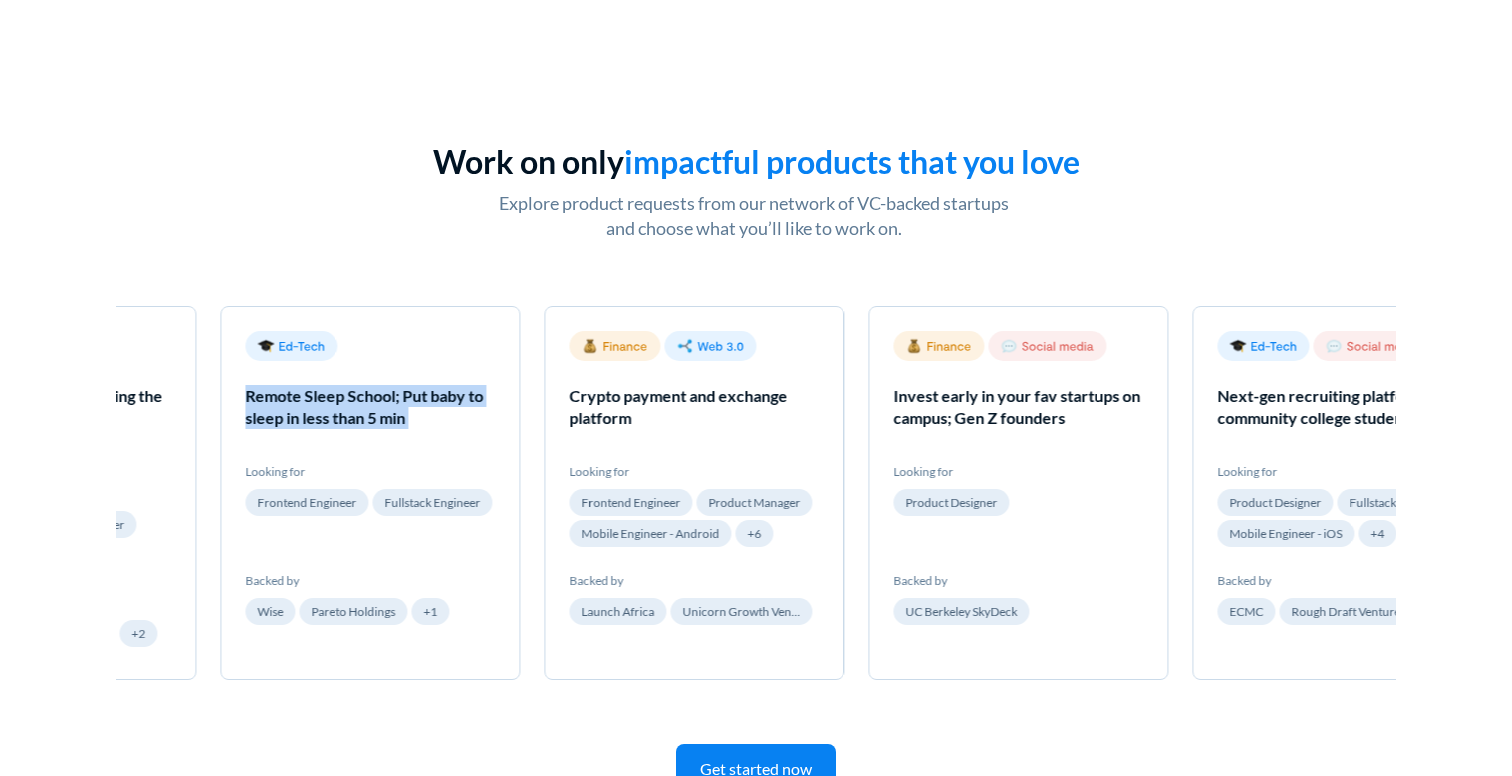 click on "Remote Sleep School; Put baby to sleep in less than 5 min" at bounding box center [370, 407] 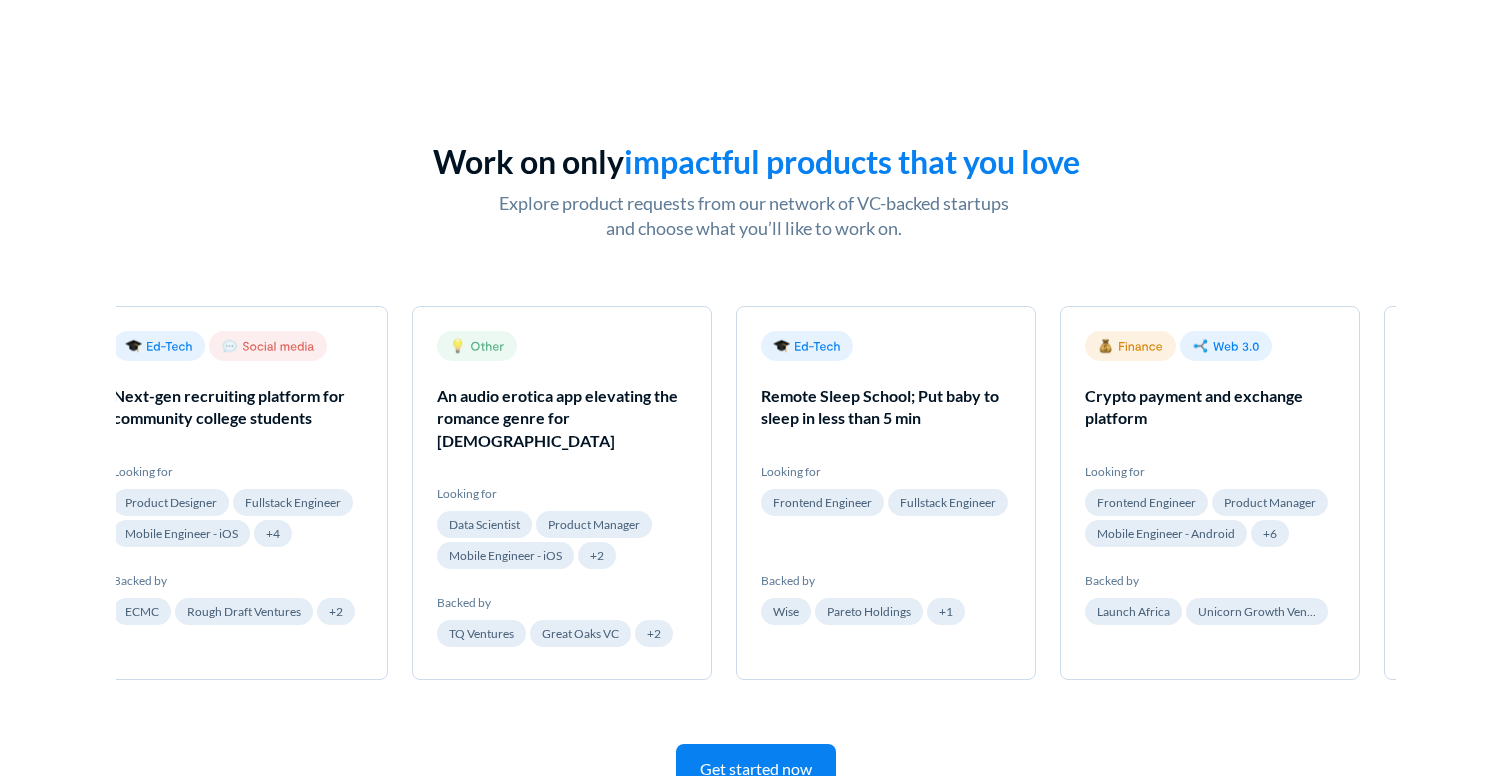 click on "impactful products that you love" at bounding box center [852, 161] 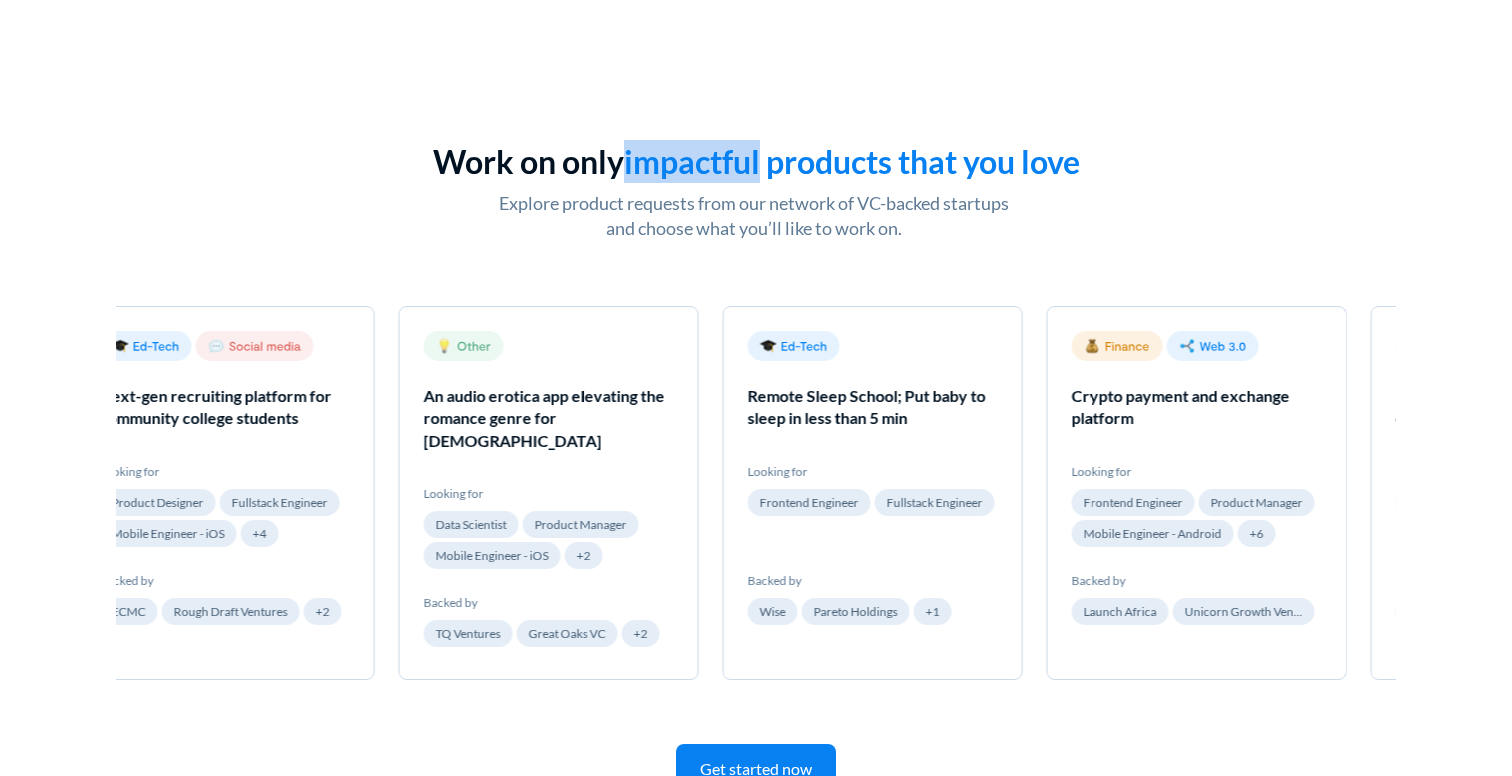 click on "impactful products that you love" at bounding box center (852, 161) 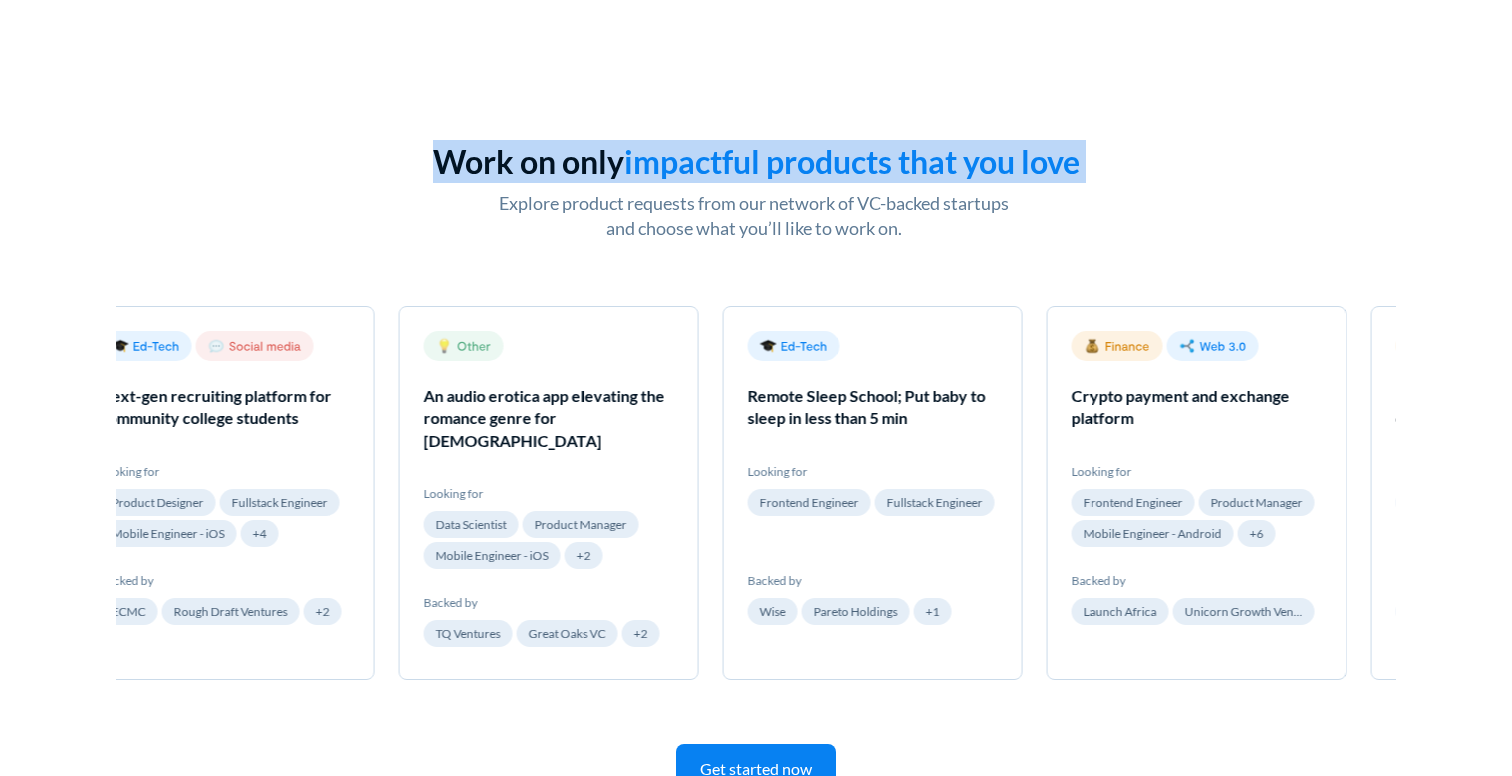 click on "impactful products that you love" at bounding box center [852, 161] 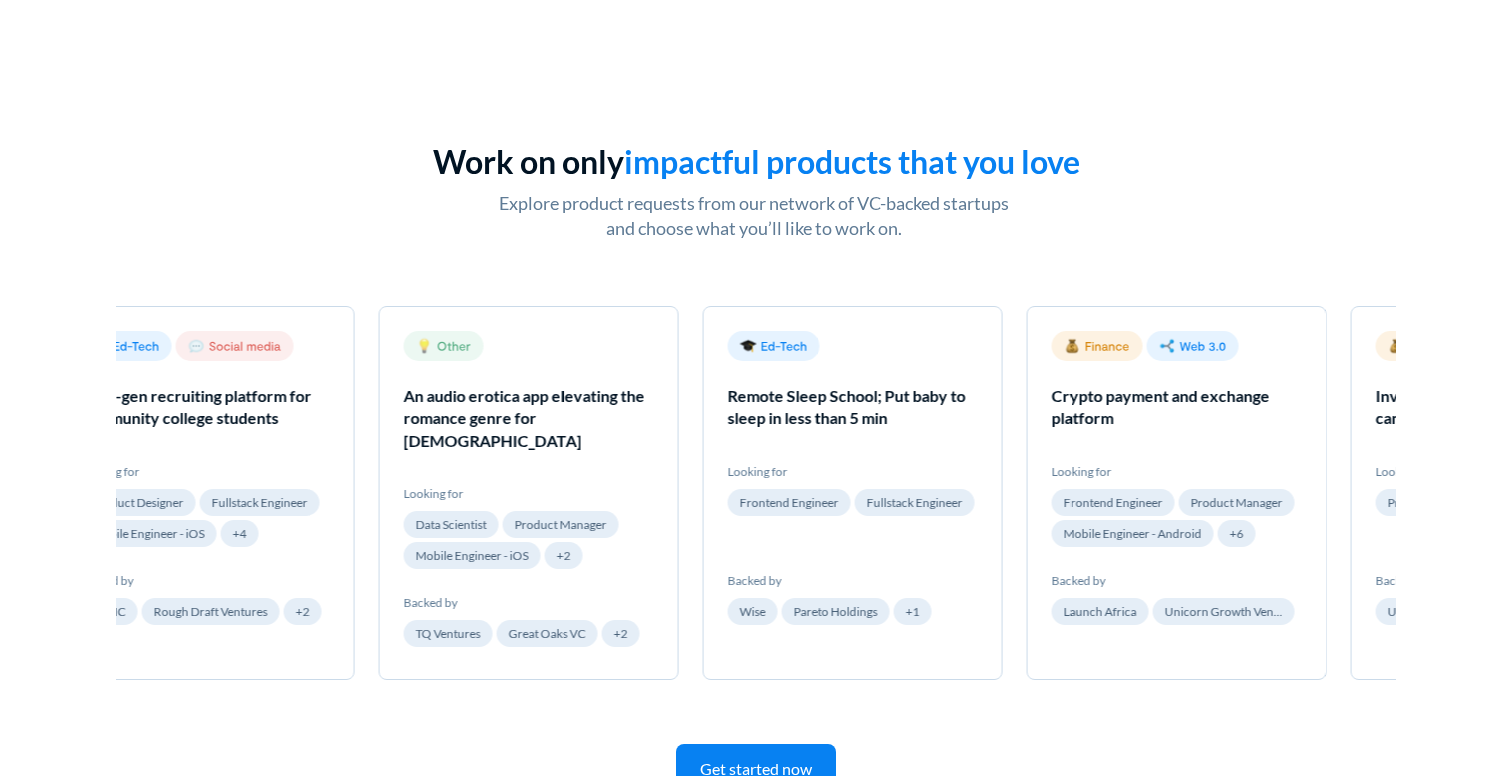 click on "Explore product requests from our network of VC-backed startups and choose what you’ll like to work on." at bounding box center [754, 216] 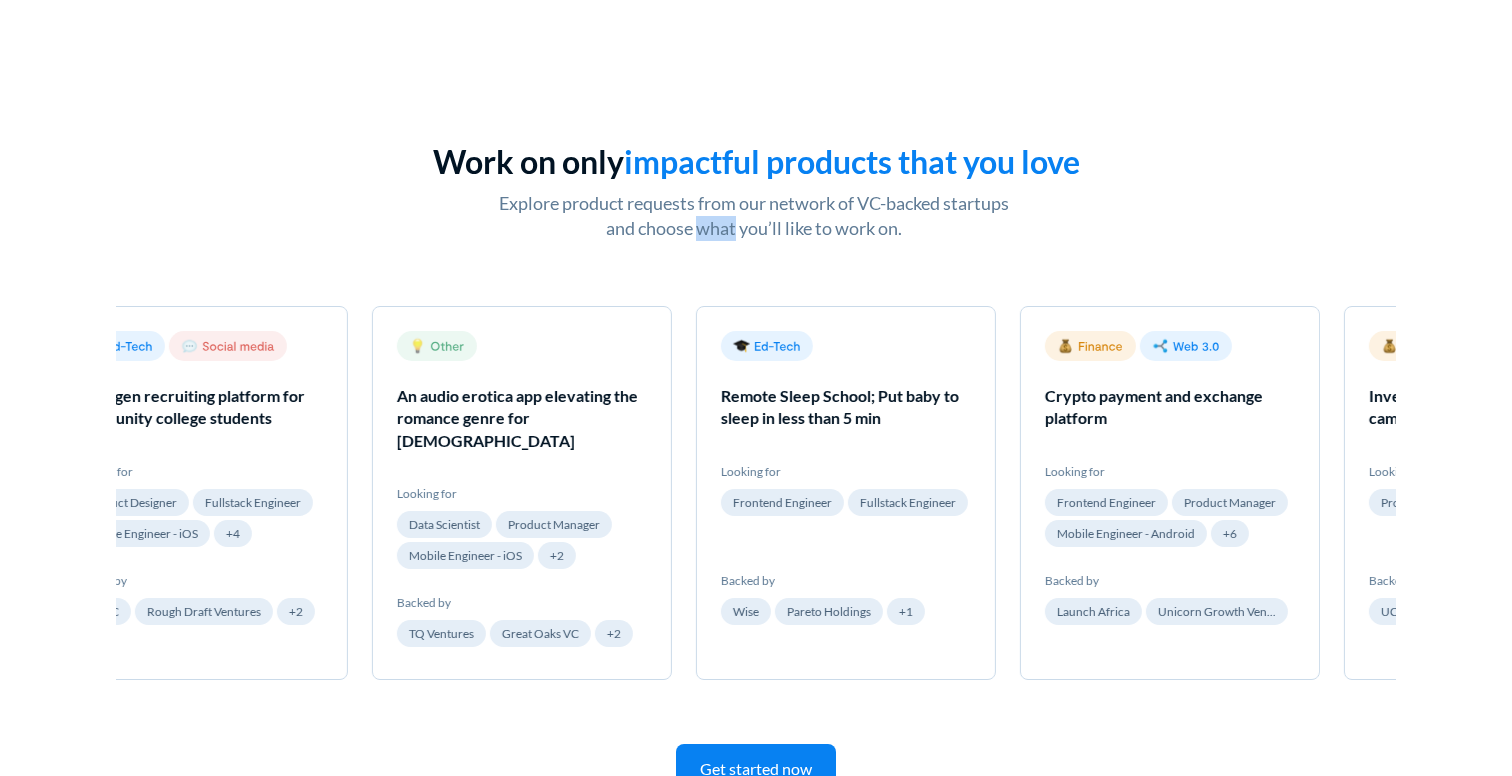 click on "Explore product requests from our network of VC-backed startups and choose what you’ll like to work on." at bounding box center (754, 216) 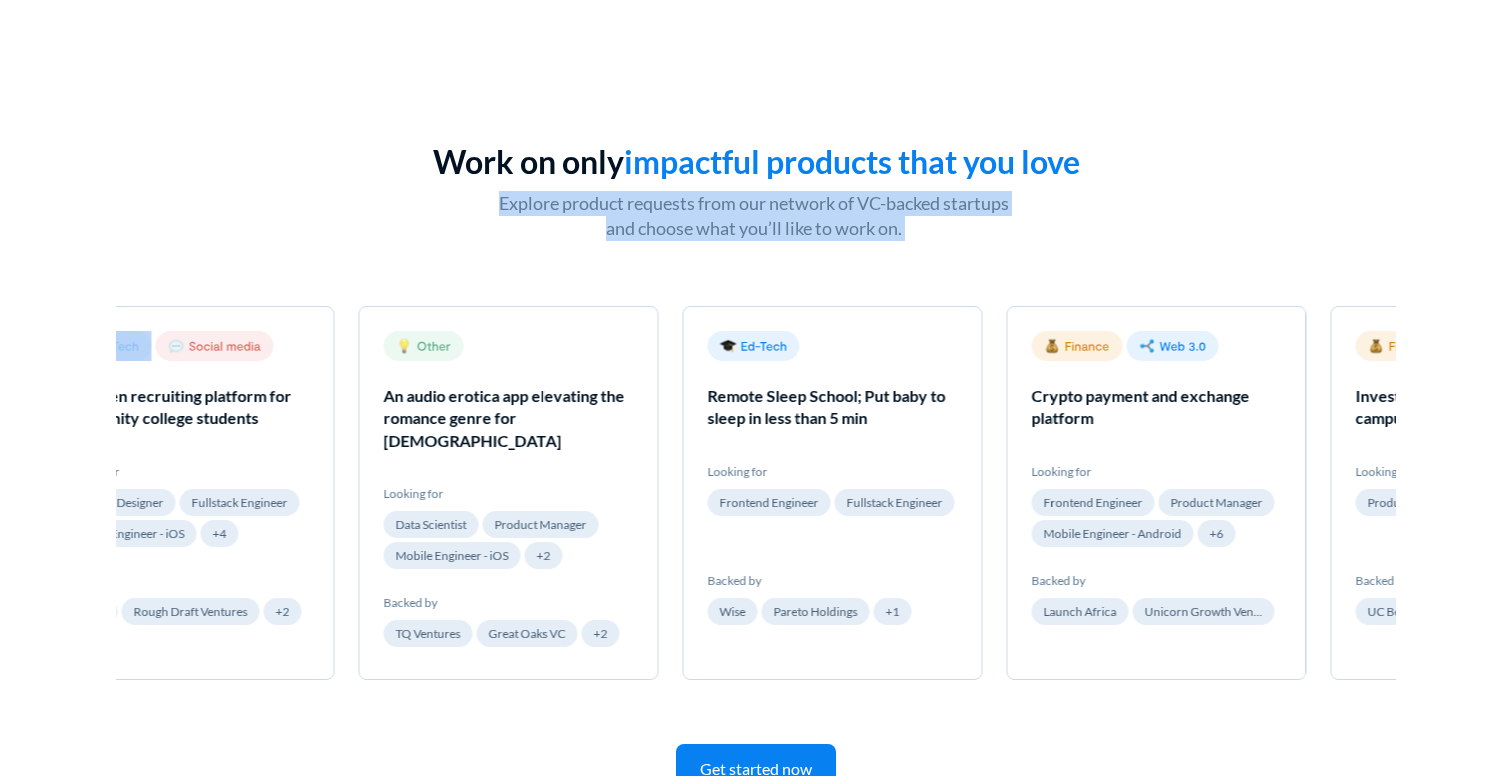 click on "Explore product requests from our network of VC-backed startups and choose what you’ll like to work on." at bounding box center (754, 216) 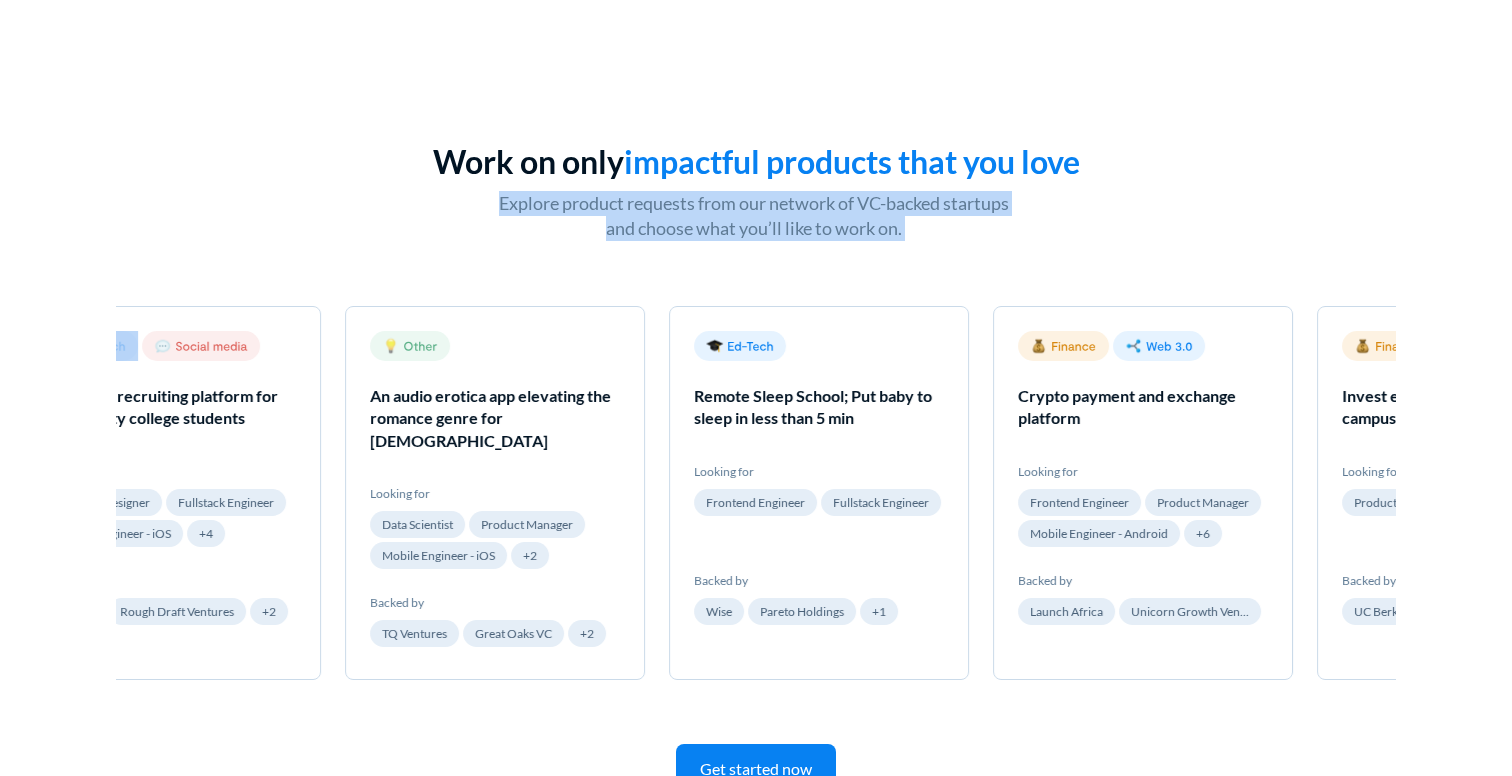 click on "Explore product requests from our network of VC-backed startups and choose what you’ll like to work on." at bounding box center (754, 216) 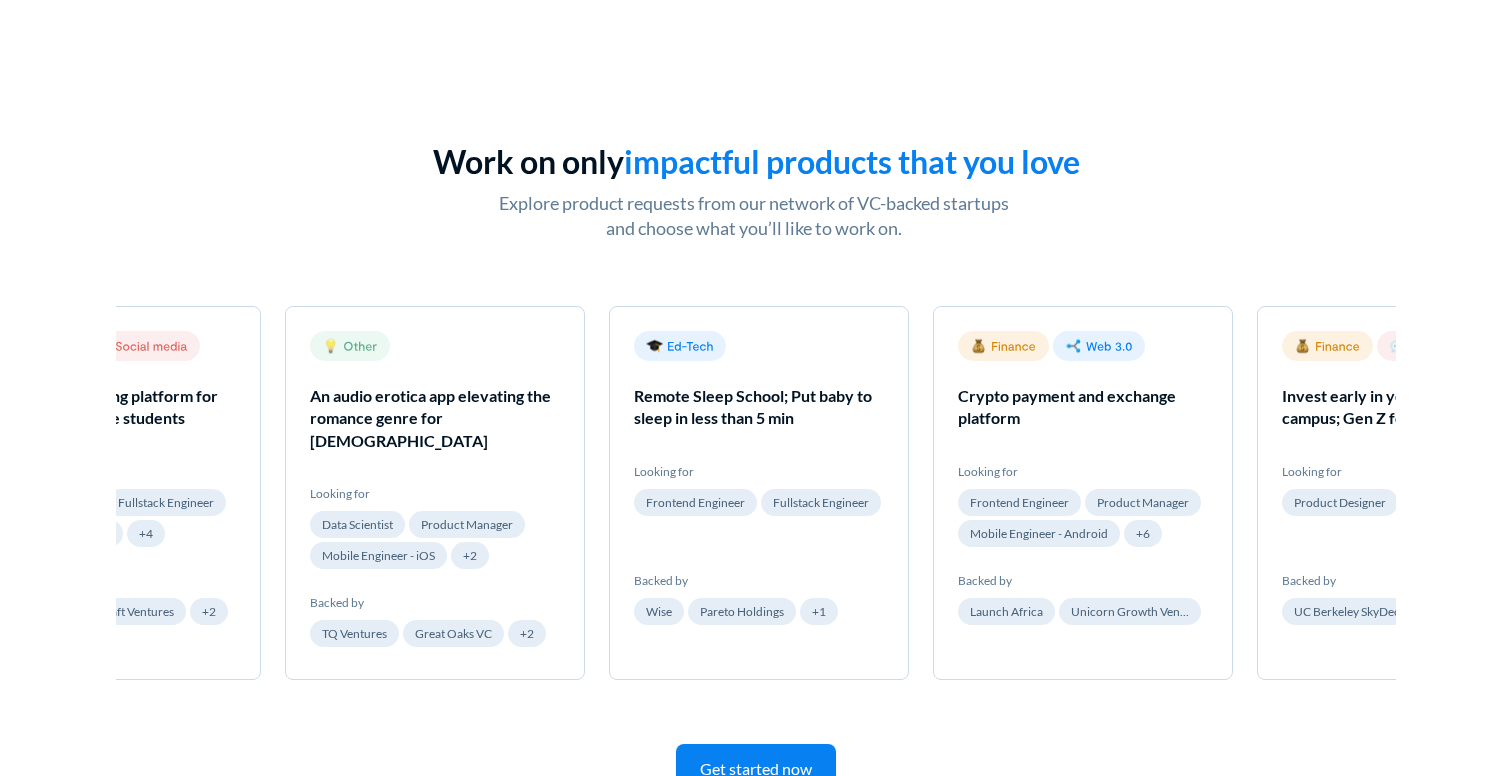 click on "Get started now" at bounding box center [756, 769] 